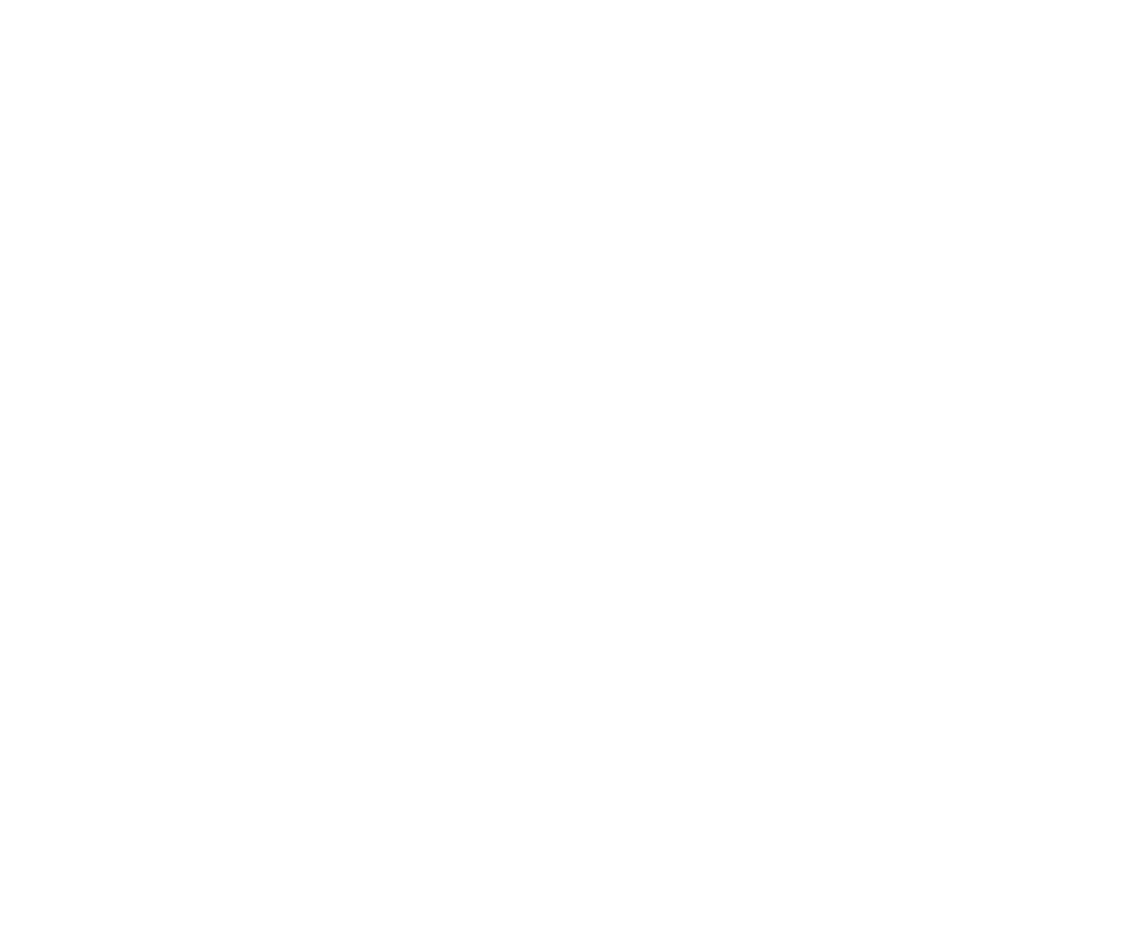 scroll, scrollTop: 0, scrollLeft: 0, axis: both 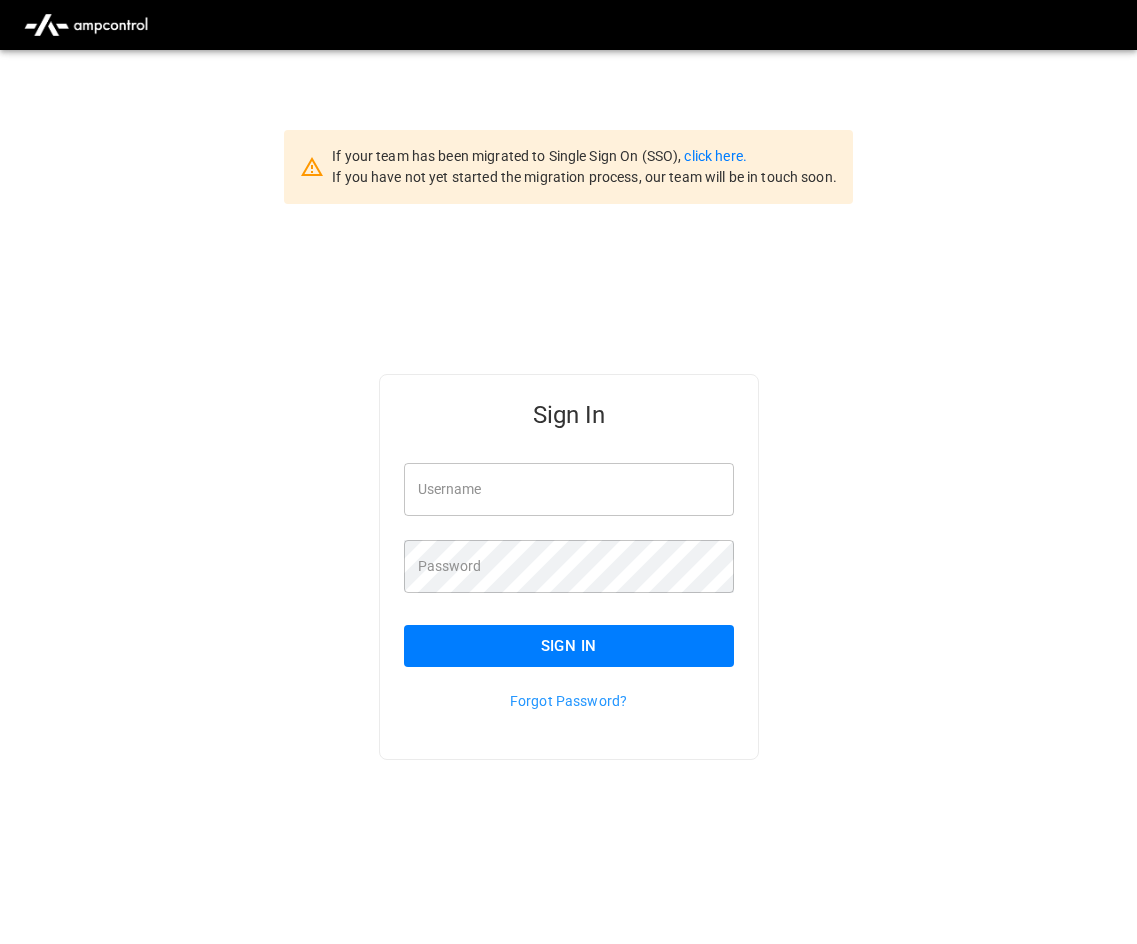 type on "**********" 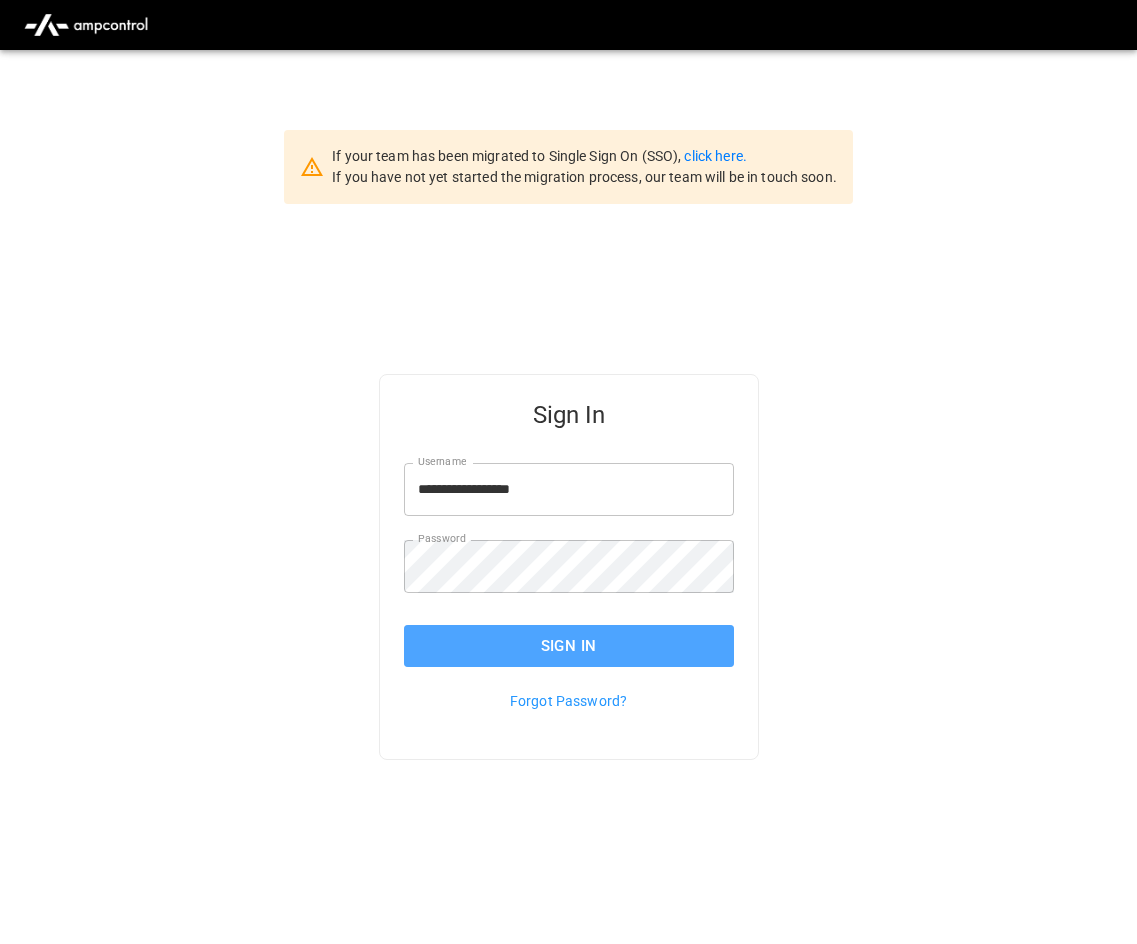 click on "Sign In" at bounding box center [569, 646] 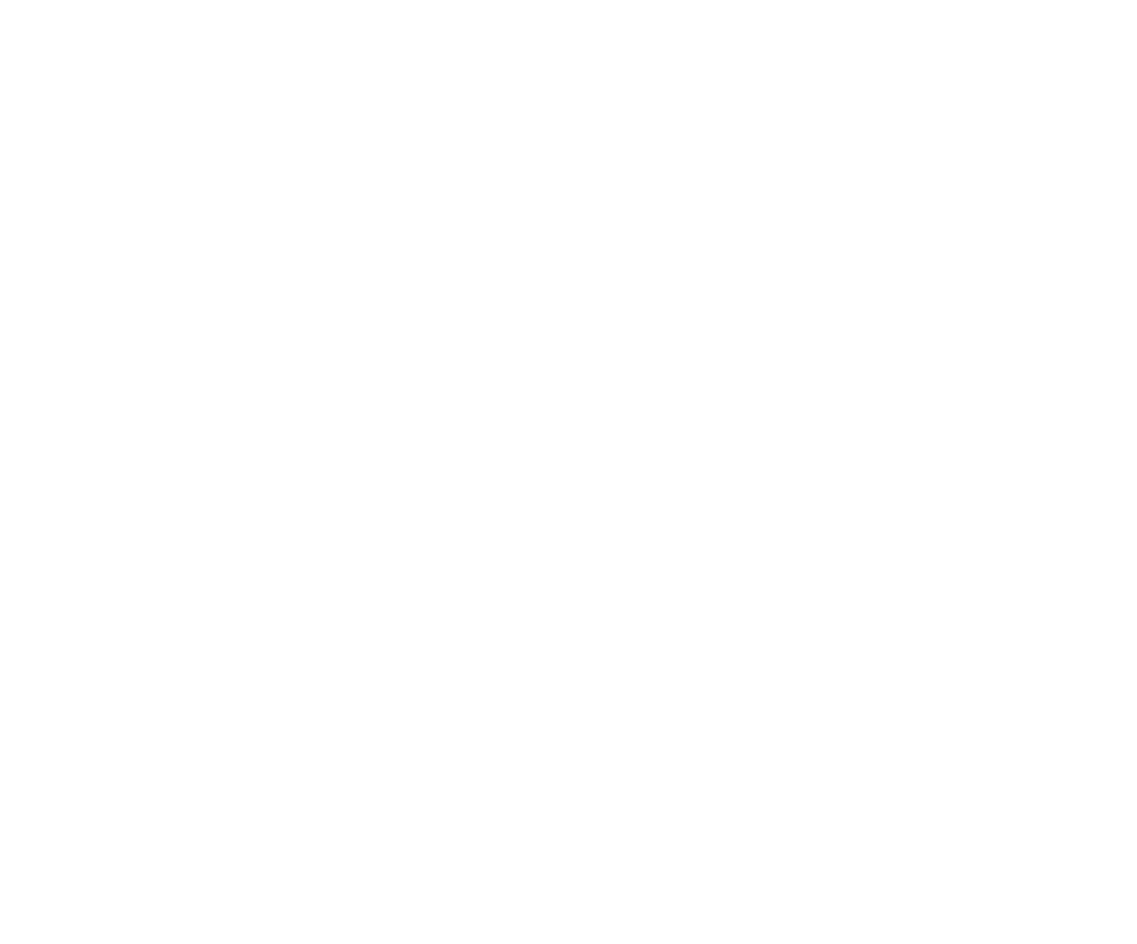 scroll, scrollTop: 0, scrollLeft: 0, axis: both 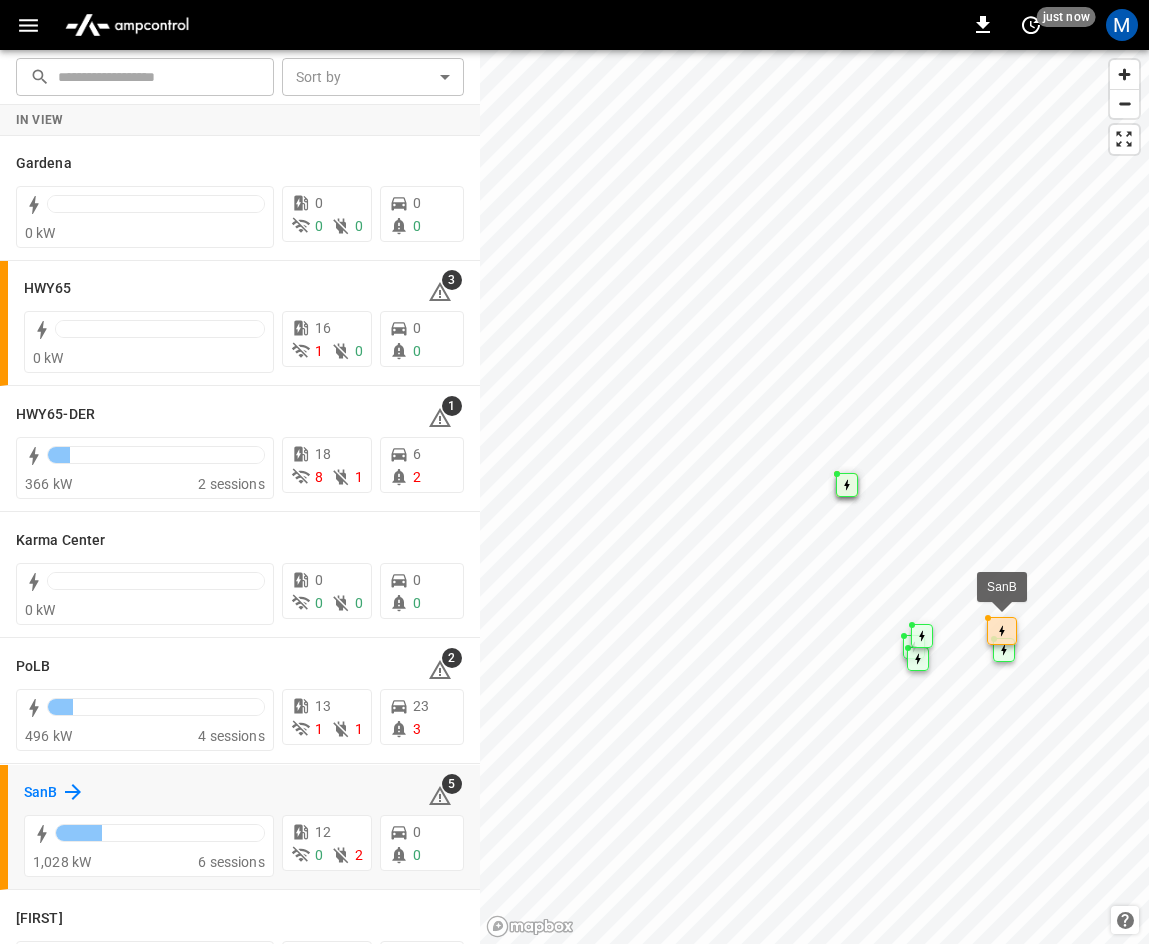 click on "SanB" at bounding box center (40, 793) 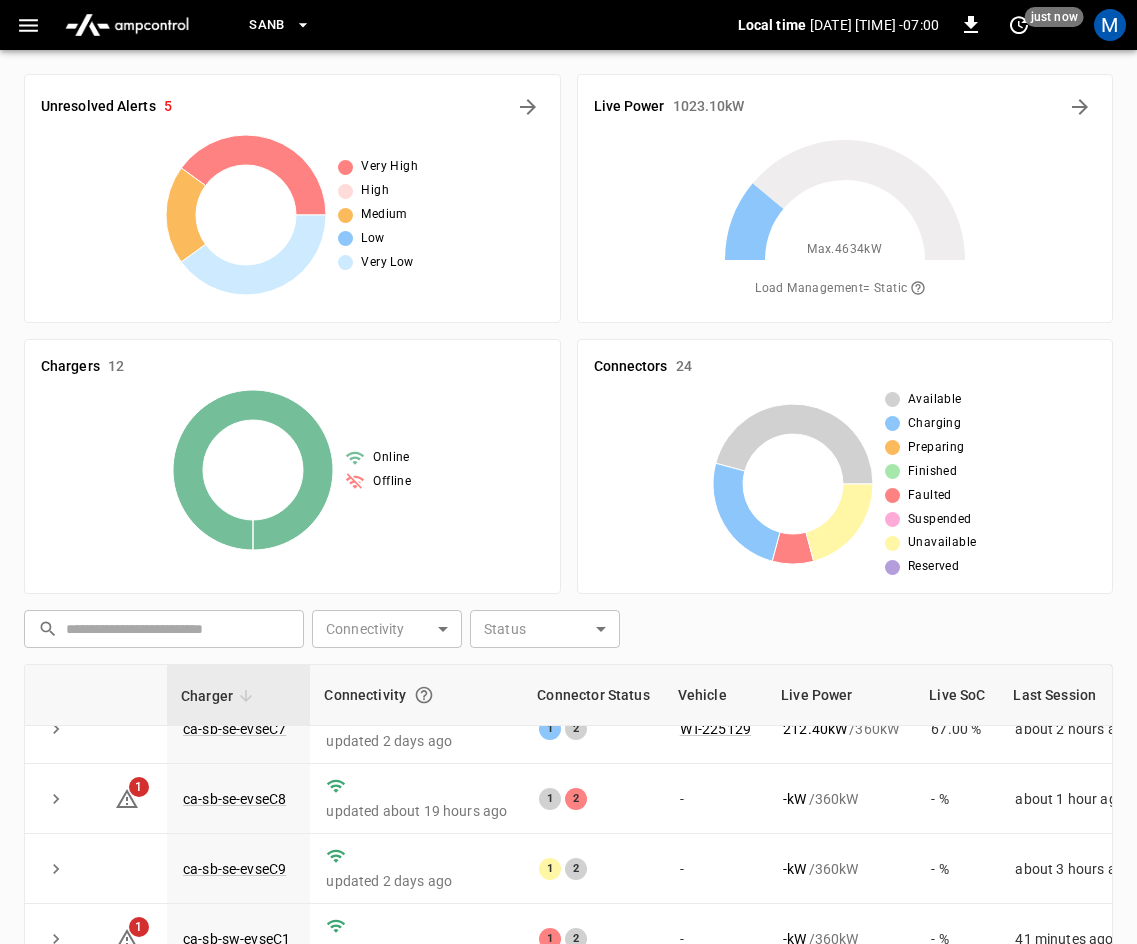 scroll, scrollTop: 266, scrollLeft: 0, axis: vertical 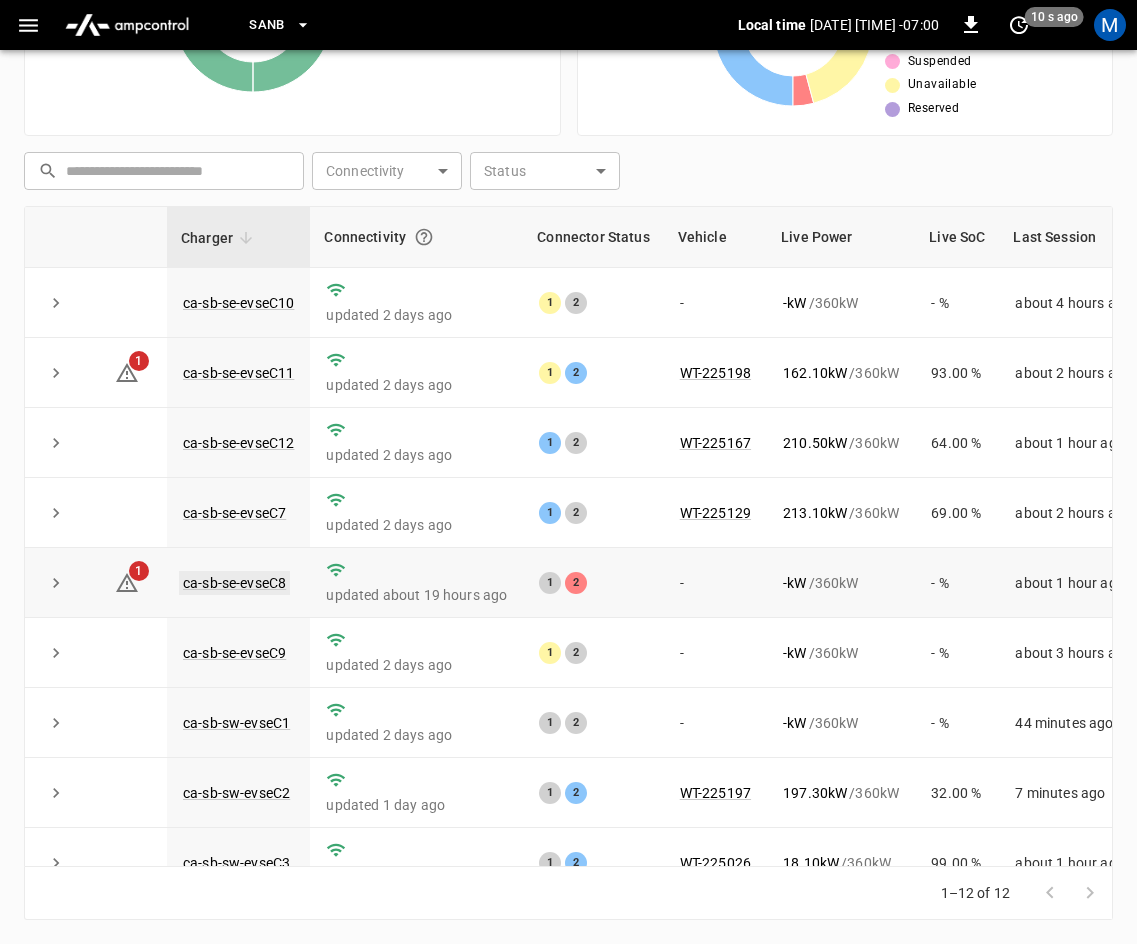 click on "ca-sb-se-evseC8" at bounding box center [234, 583] 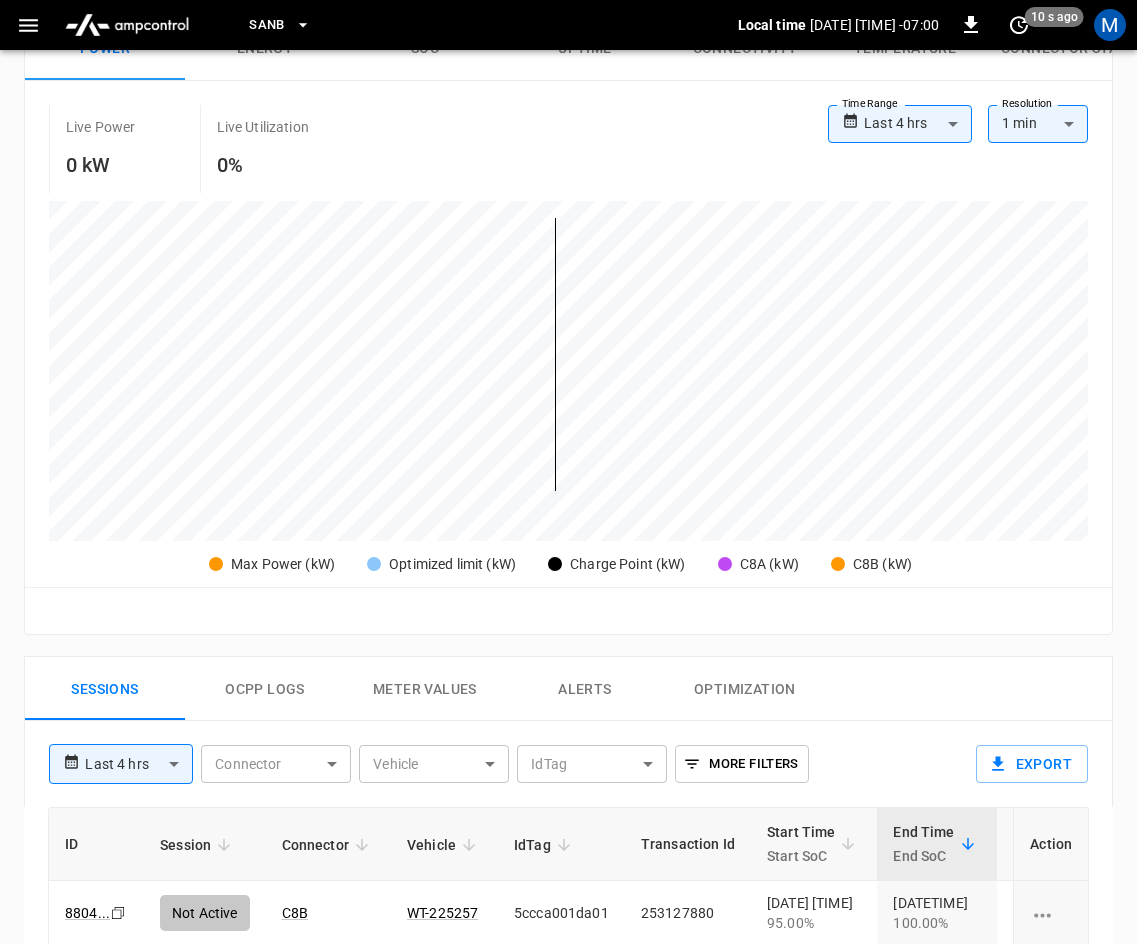 scroll, scrollTop: 0, scrollLeft: 0, axis: both 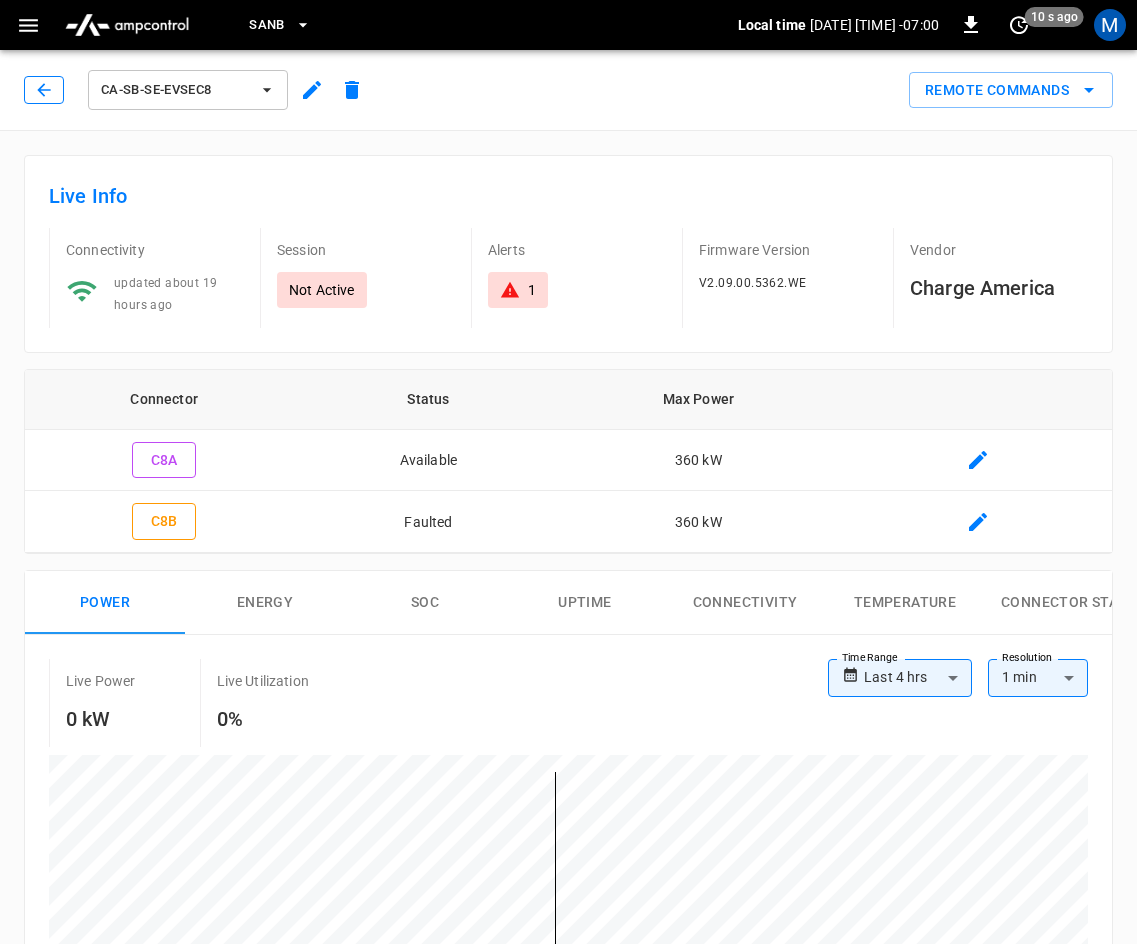 click 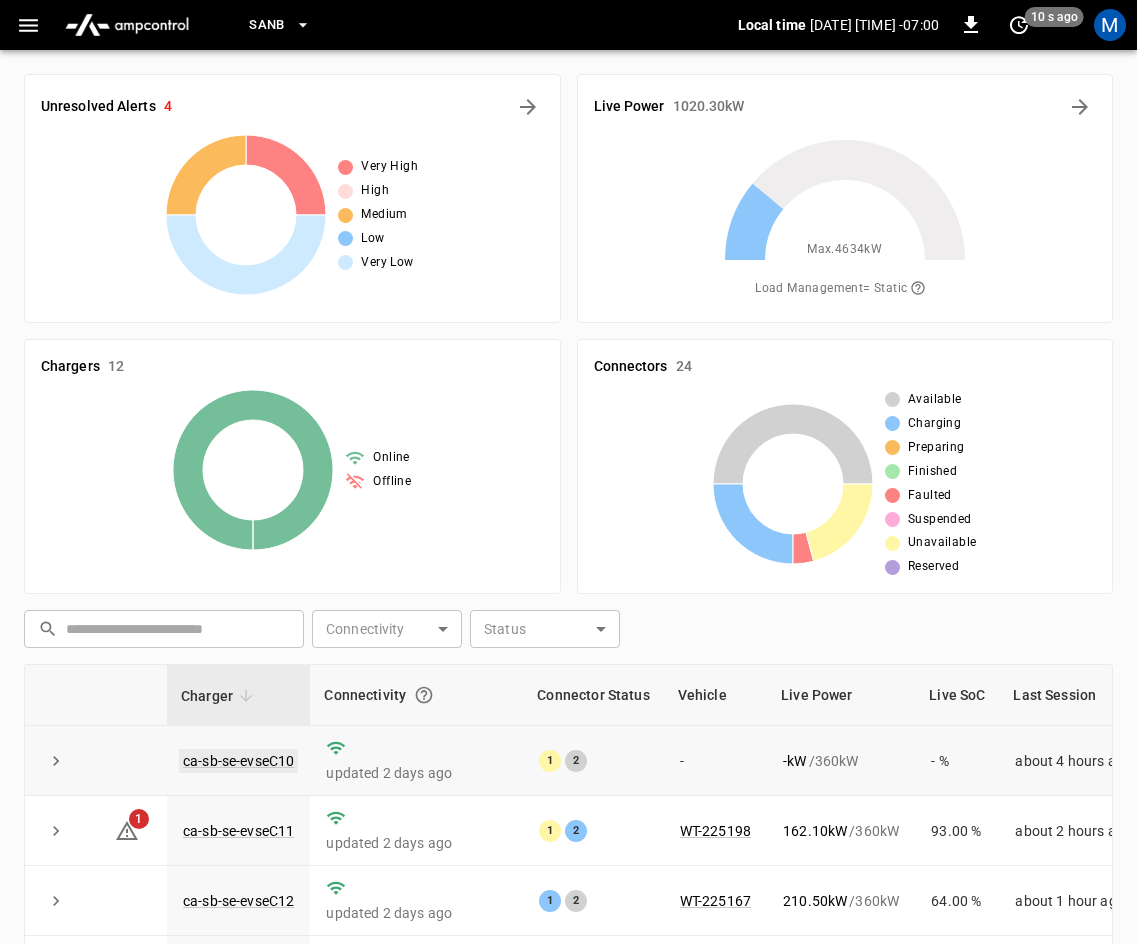 scroll, scrollTop: 458, scrollLeft: 0, axis: vertical 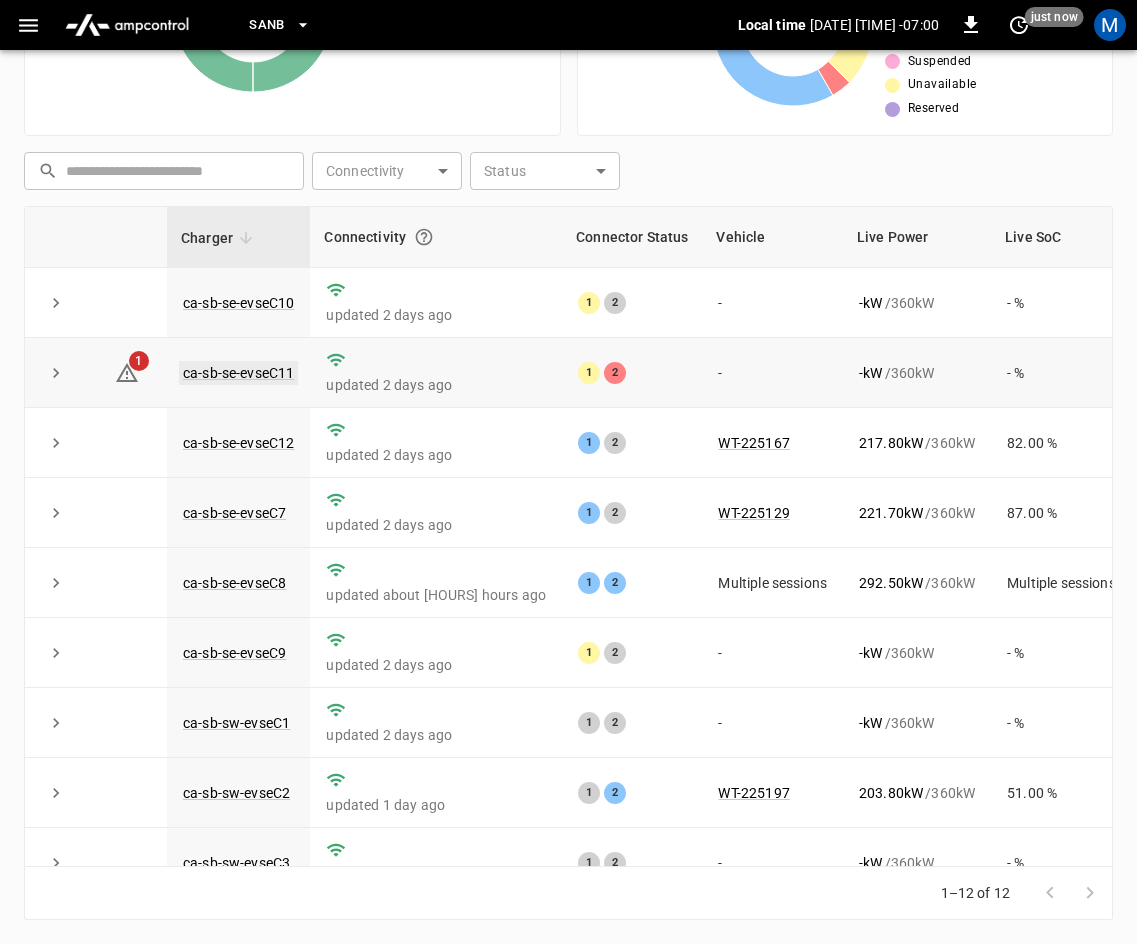 click on "ca-sb-se-evseC11" at bounding box center (238, 373) 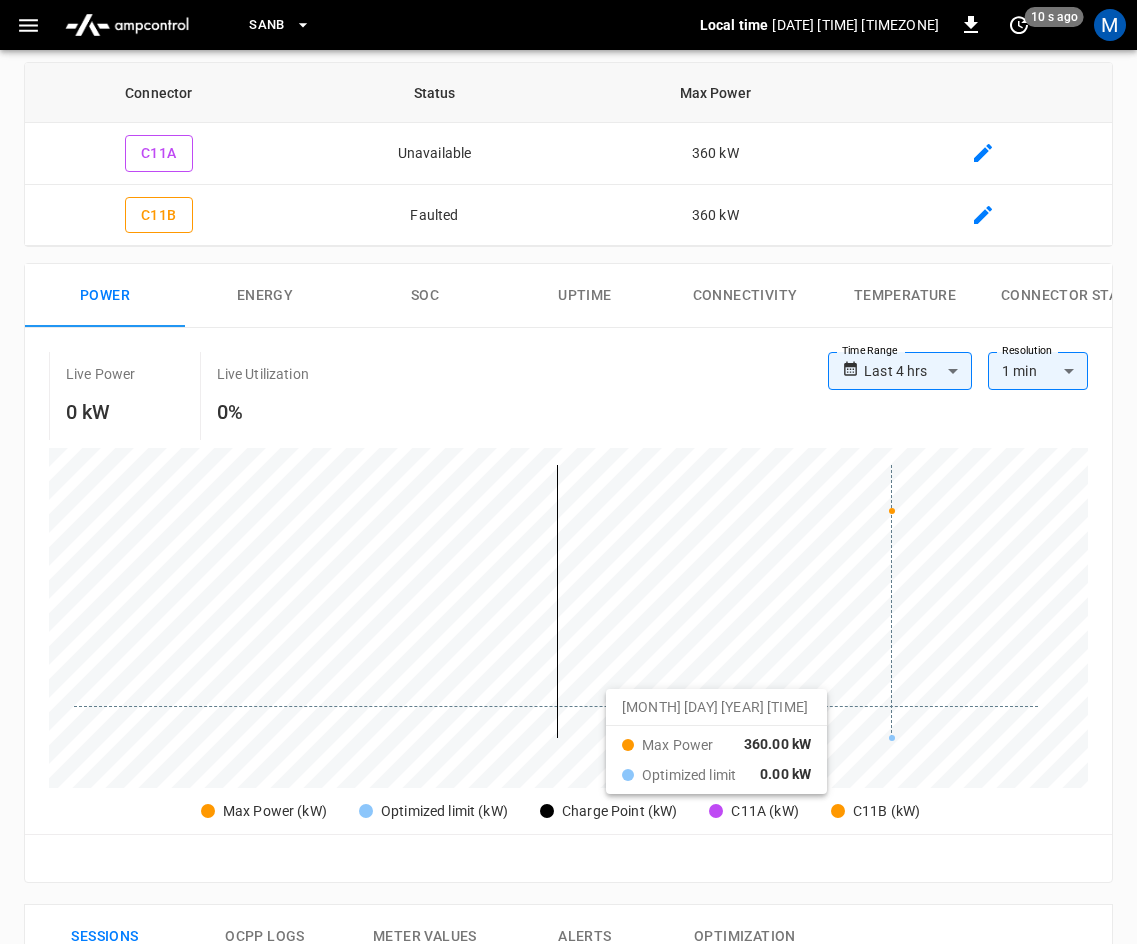 scroll, scrollTop: 0, scrollLeft: 0, axis: both 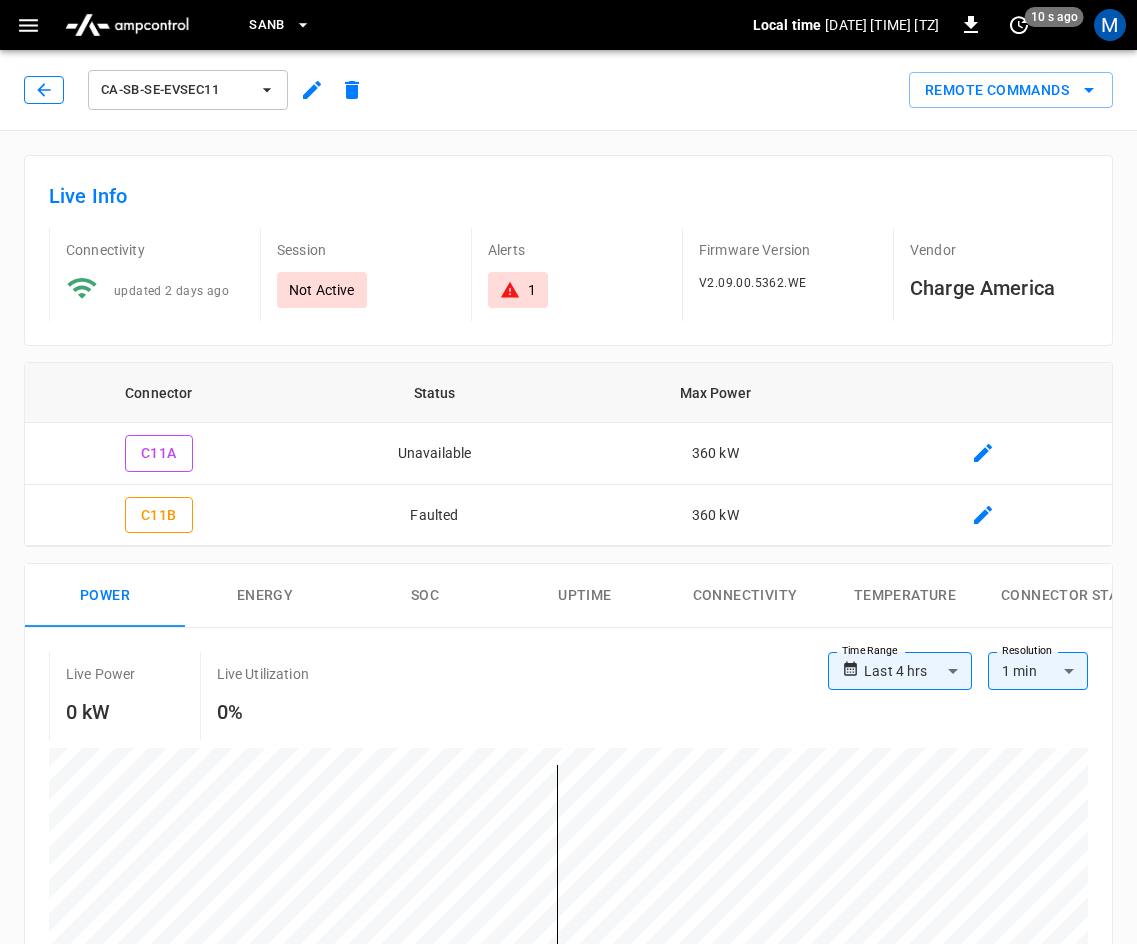 click 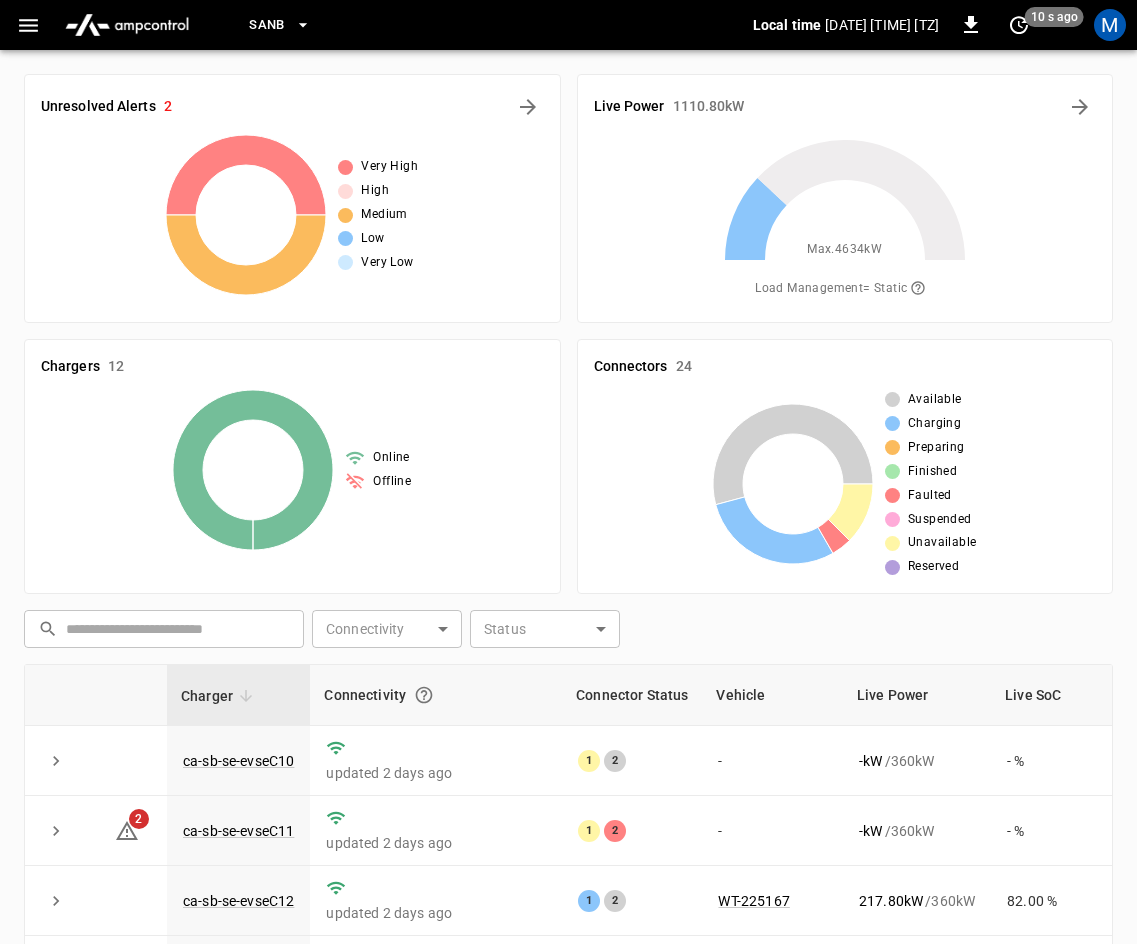 scroll, scrollTop: 458, scrollLeft: 0, axis: vertical 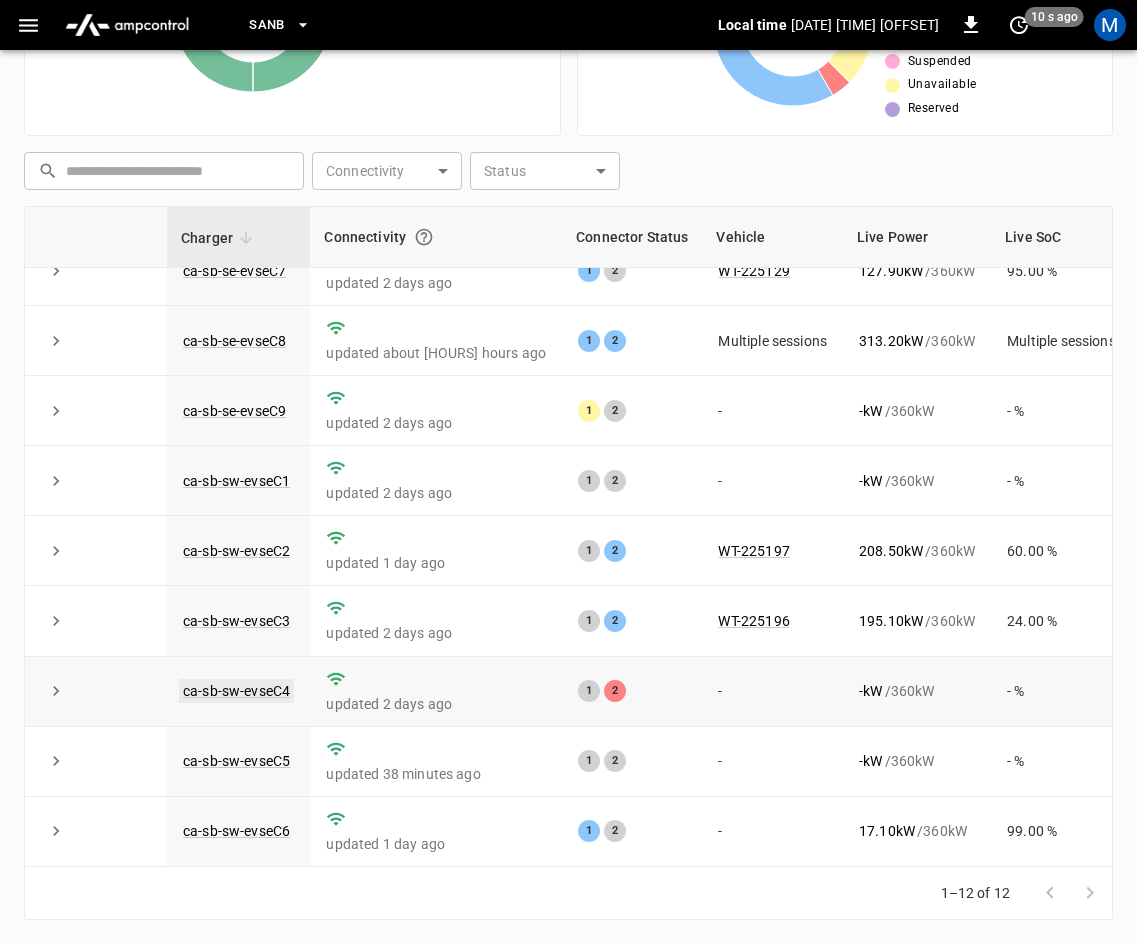 click on "ca-sb-sw-evseC4" at bounding box center [236, 691] 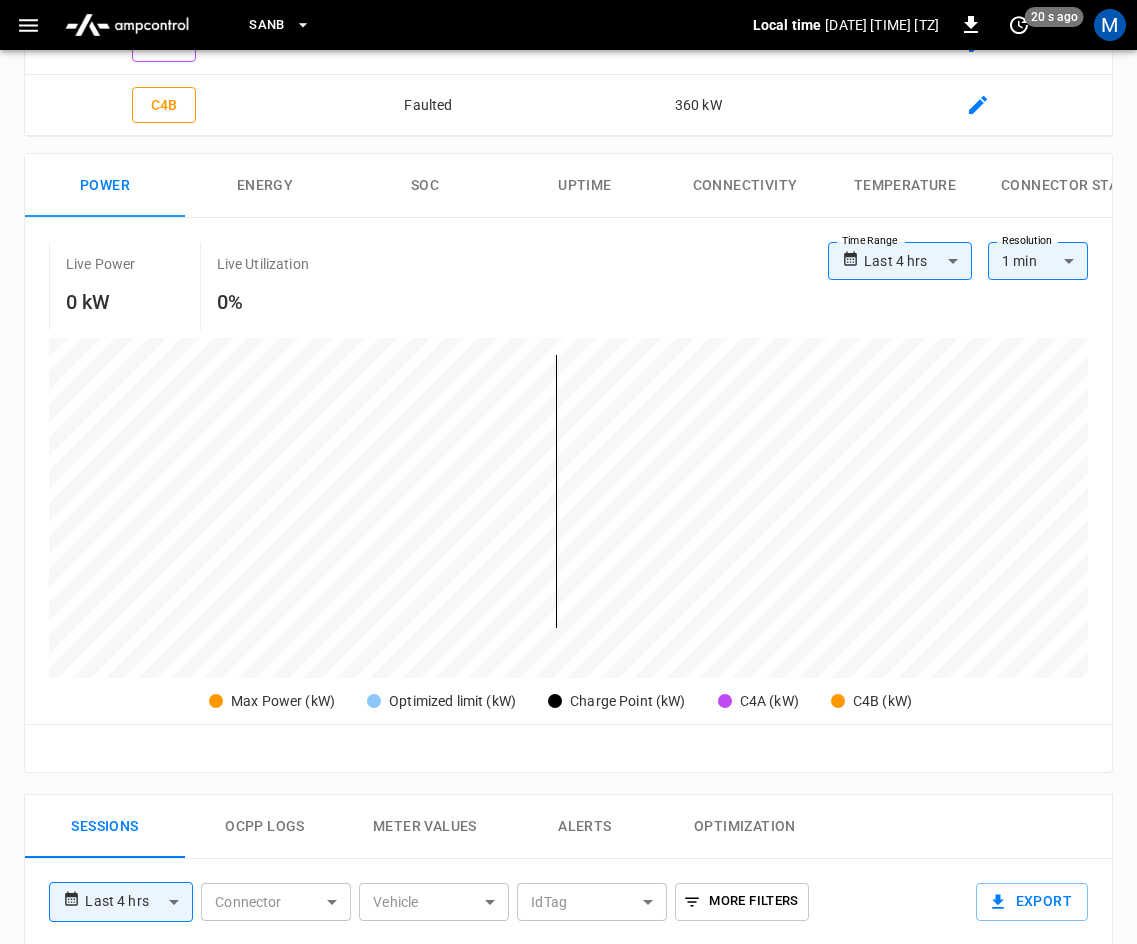 scroll, scrollTop: 0, scrollLeft: 0, axis: both 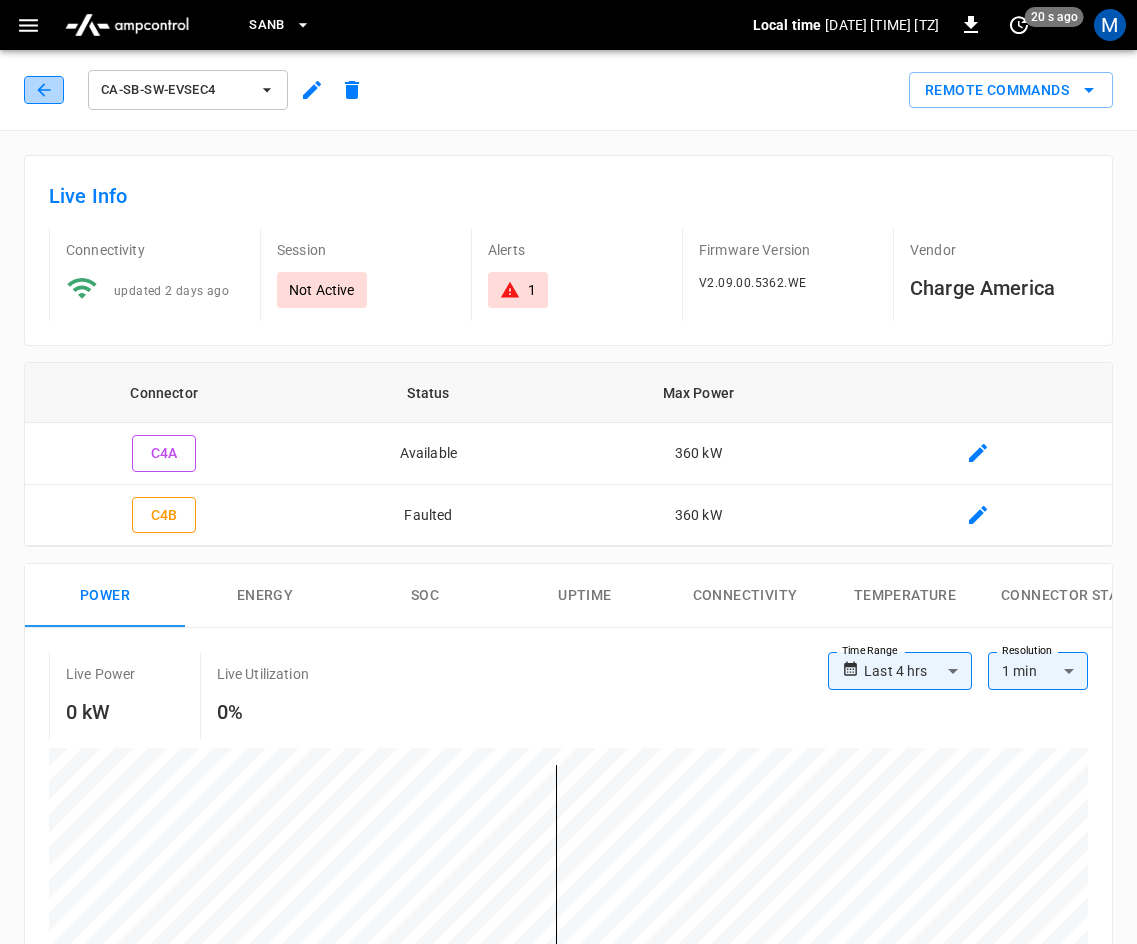 click 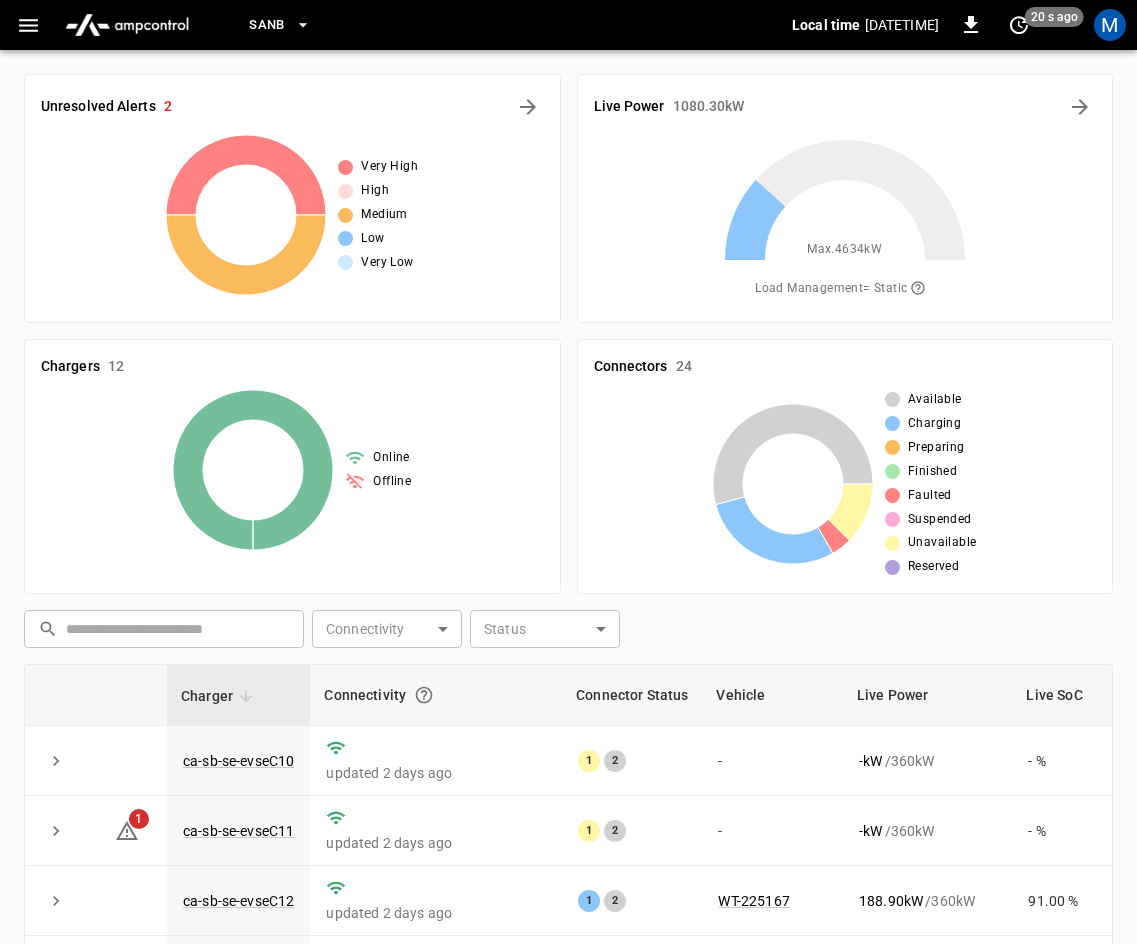 scroll, scrollTop: 458, scrollLeft: 0, axis: vertical 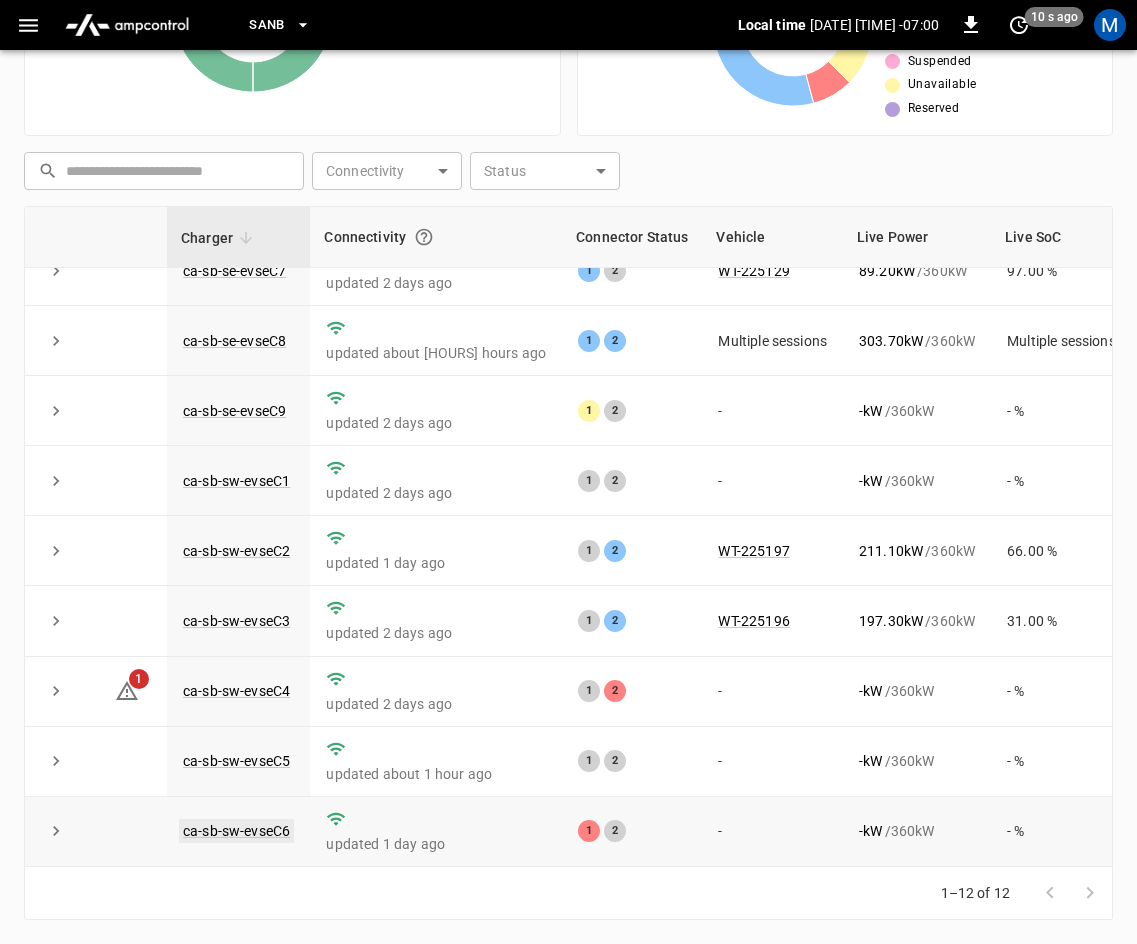 click on "ca-sb-sw-evseC6" at bounding box center (236, 831) 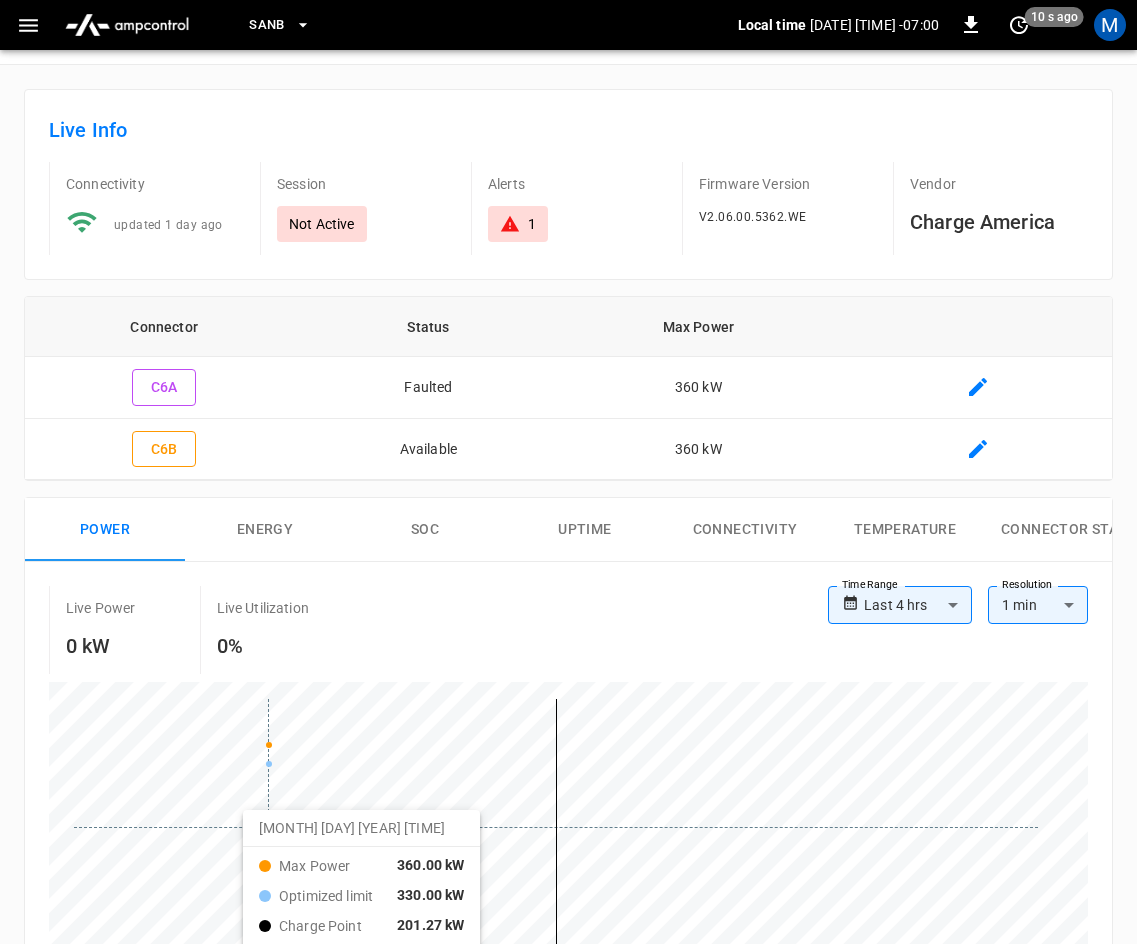 scroll, scrollTop: 0, scrollLeft: 0, axis: both 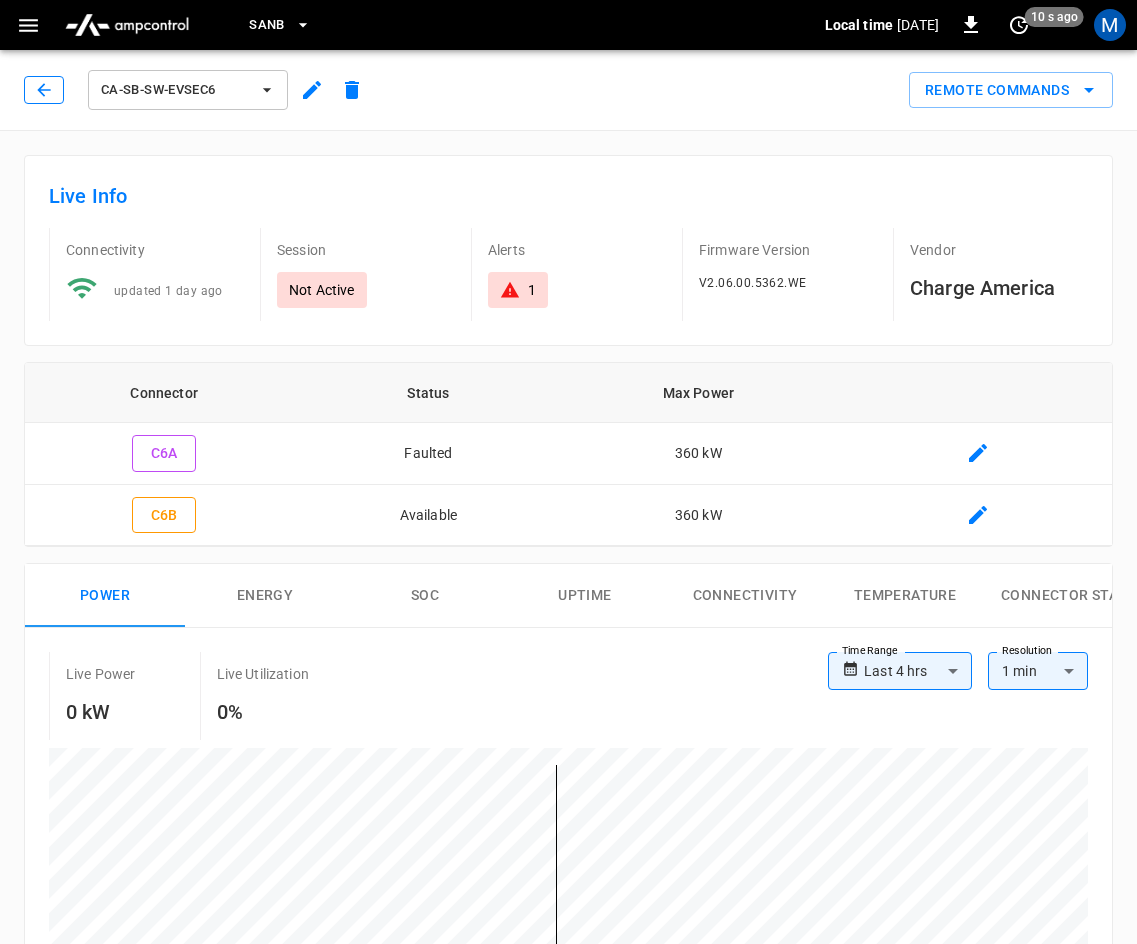 click at bounding box center (44, 90) 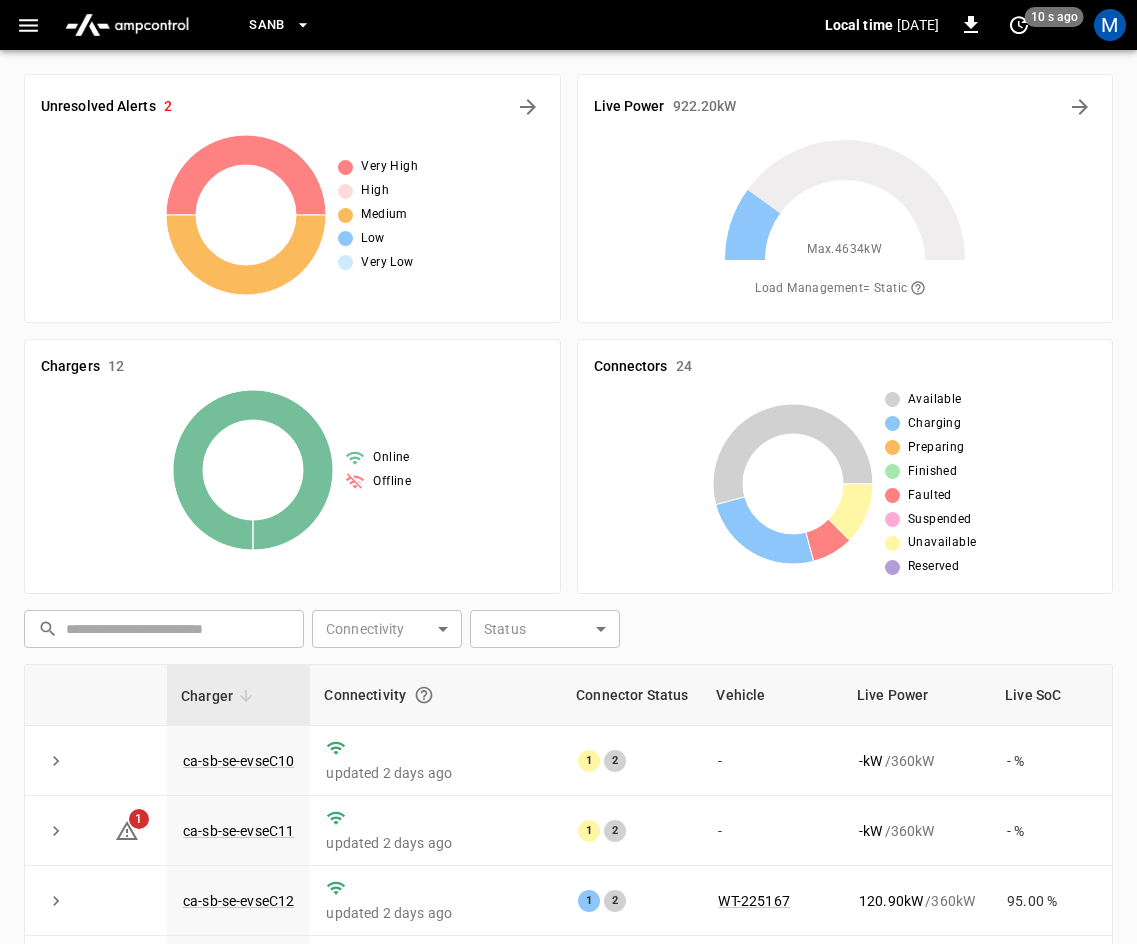 scroll, scrollTop: 458, scrollLeft: 0, axis: vertical 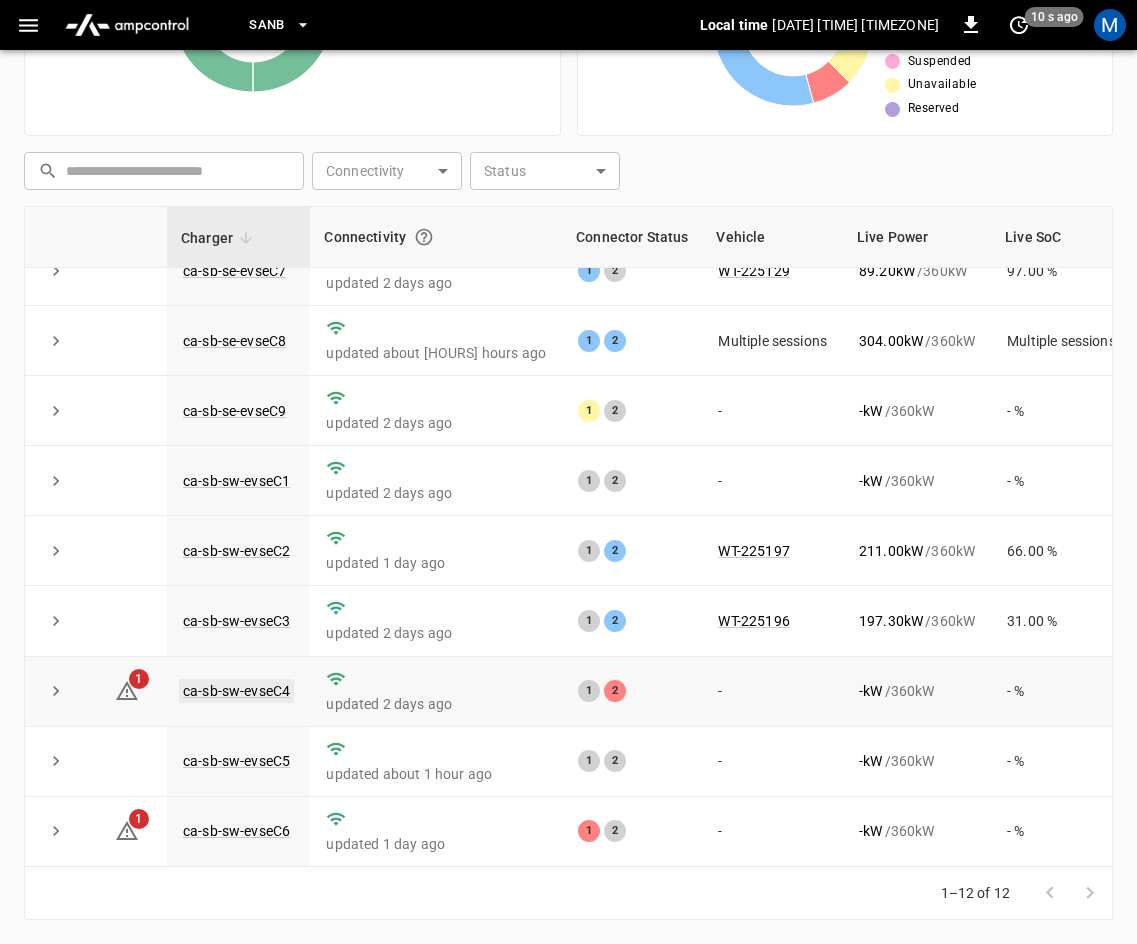 click on "ca-sb-sw-evseC4" at bounding box center (236, 691) 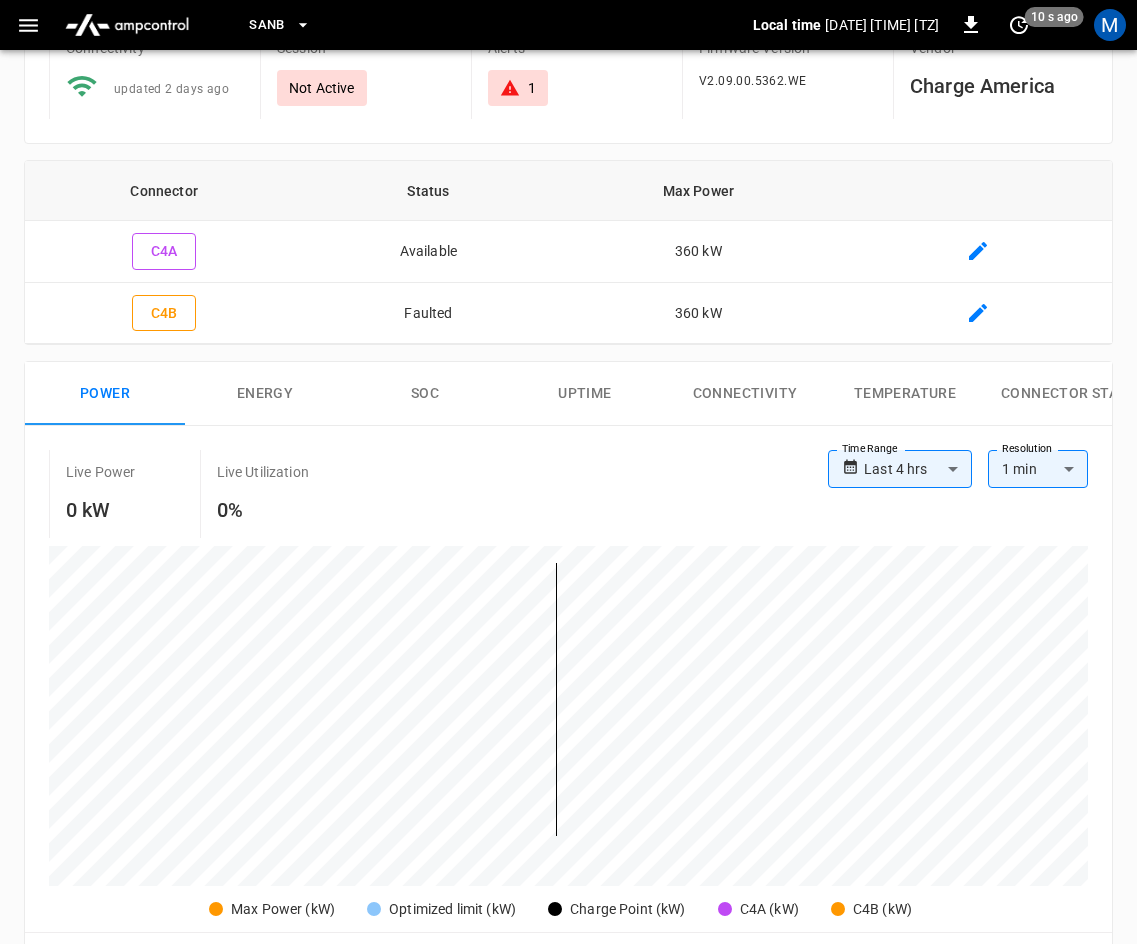 scroll, scrollTop: 0, scrollLeft: 0, axis: both 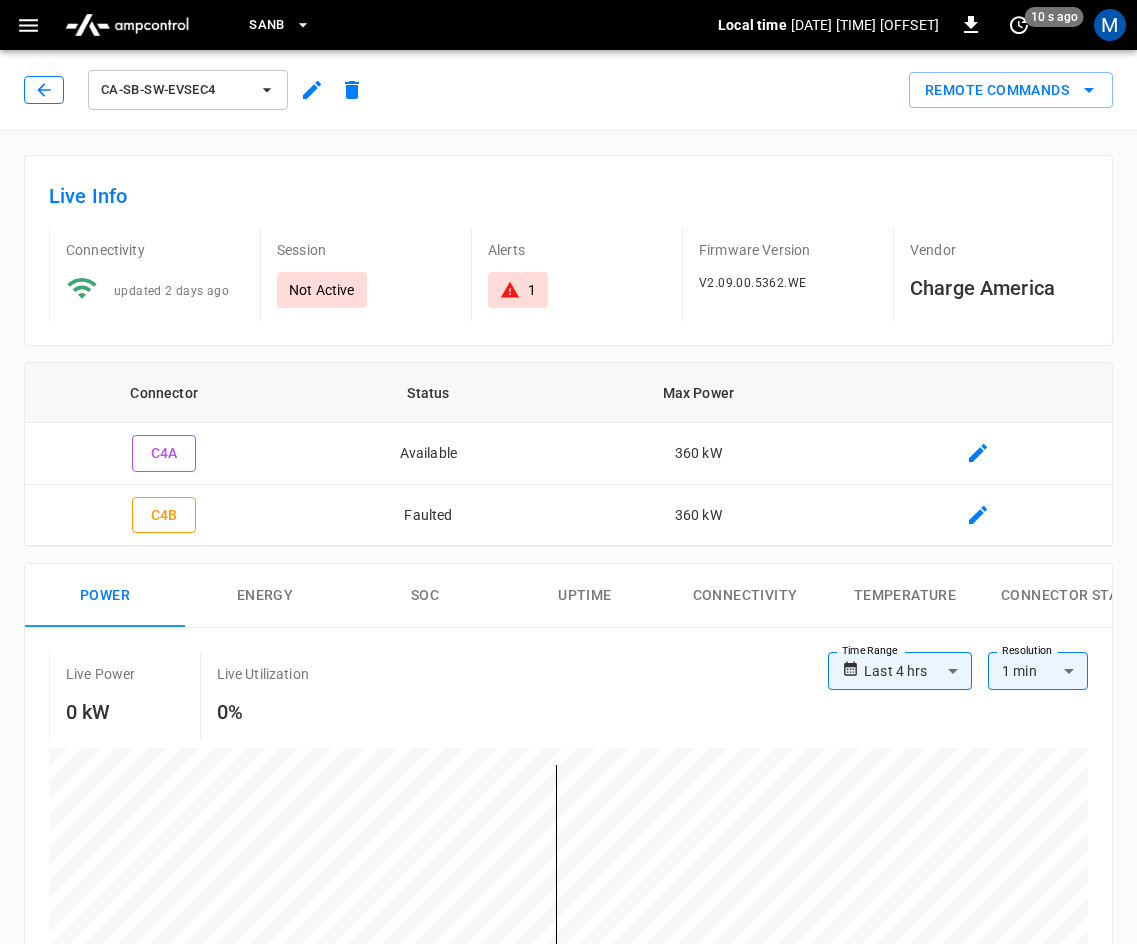 click 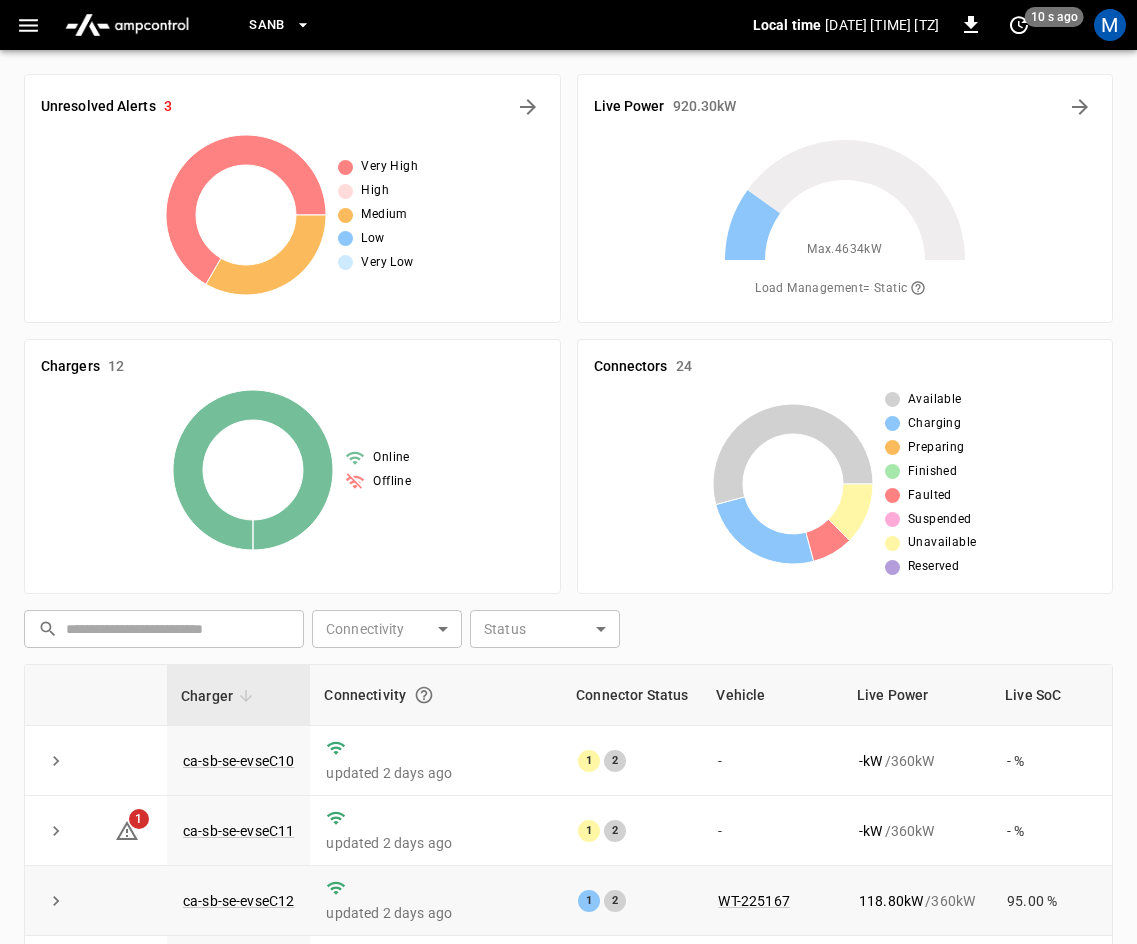 scroll, scrollTop: 458, scrollLeft: 0, axis: vertical 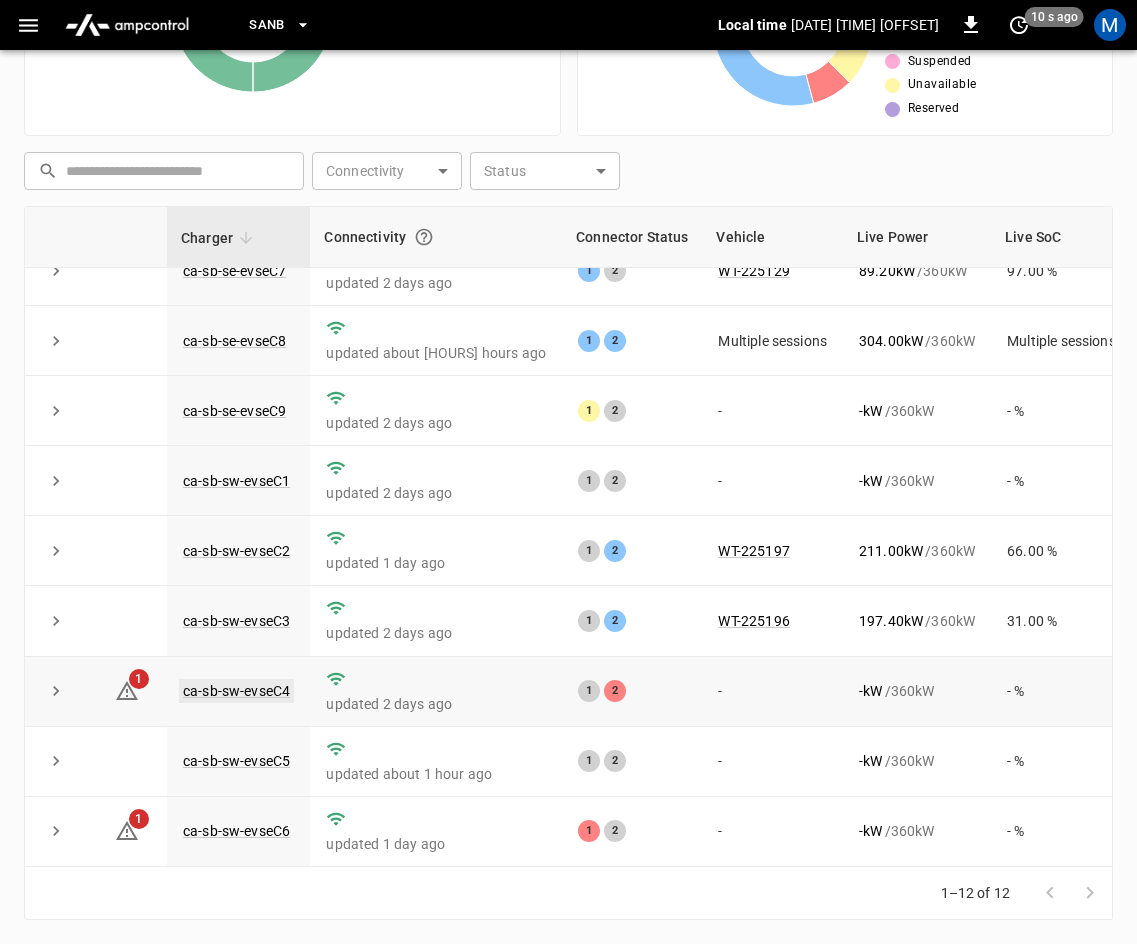 click on "ca-sb-sw-evseC4" at bounding box center (236, 691) 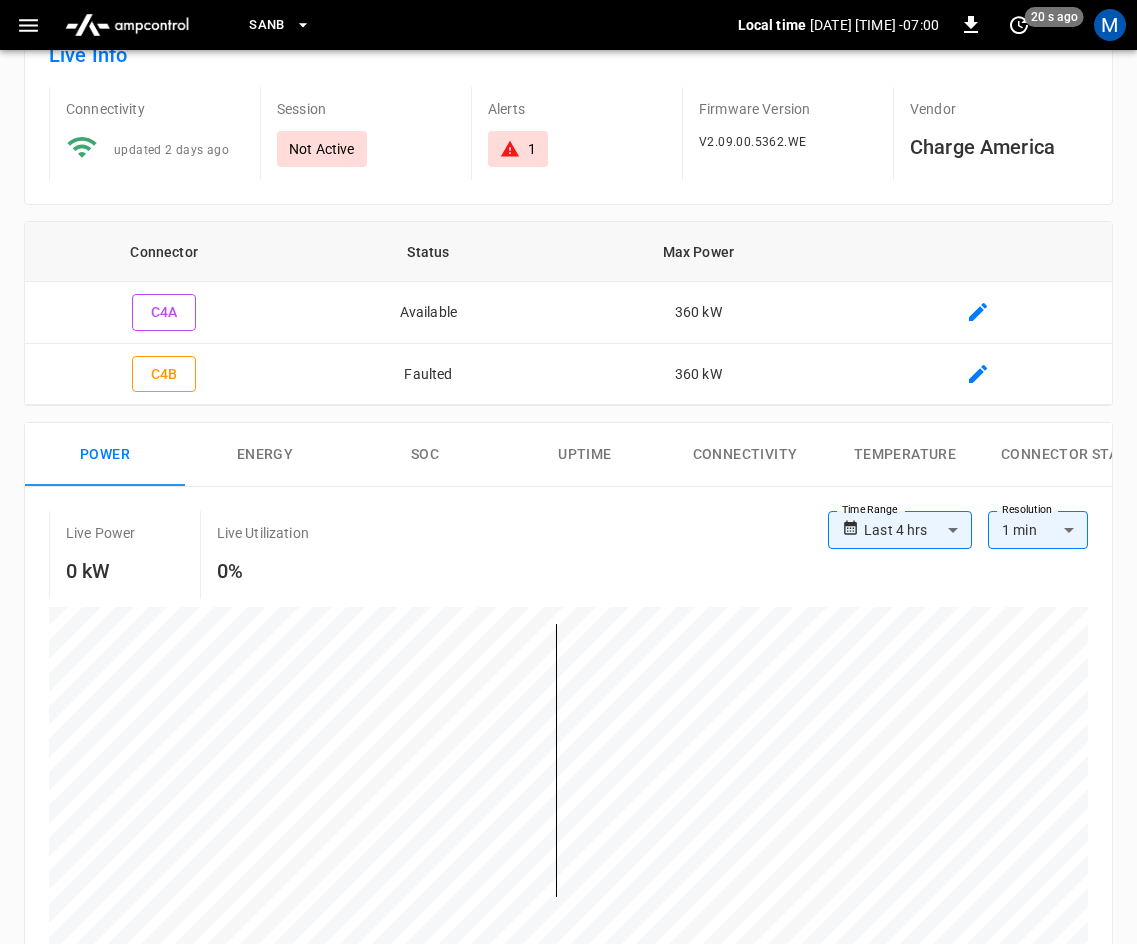 scroll, scrollTop: 0, scrollLeft: 0, axis: both 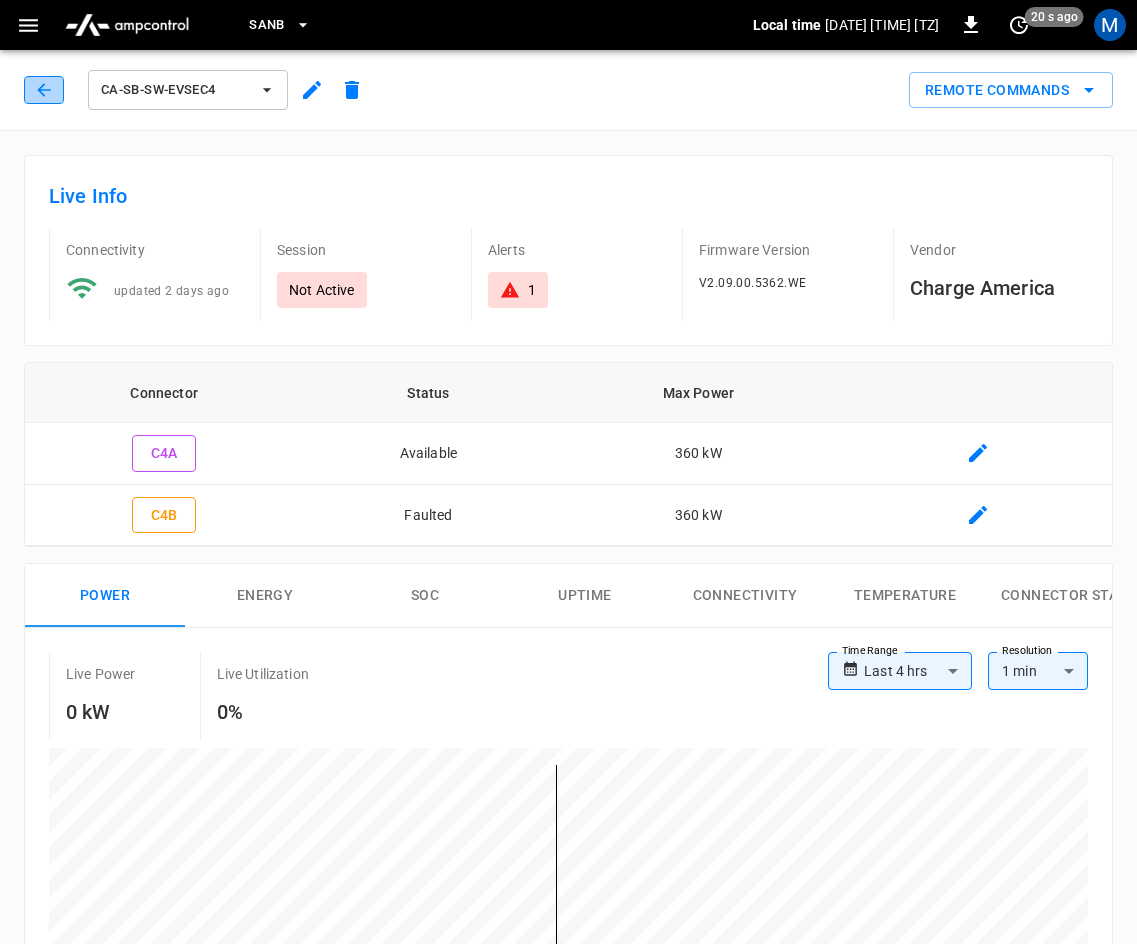 click 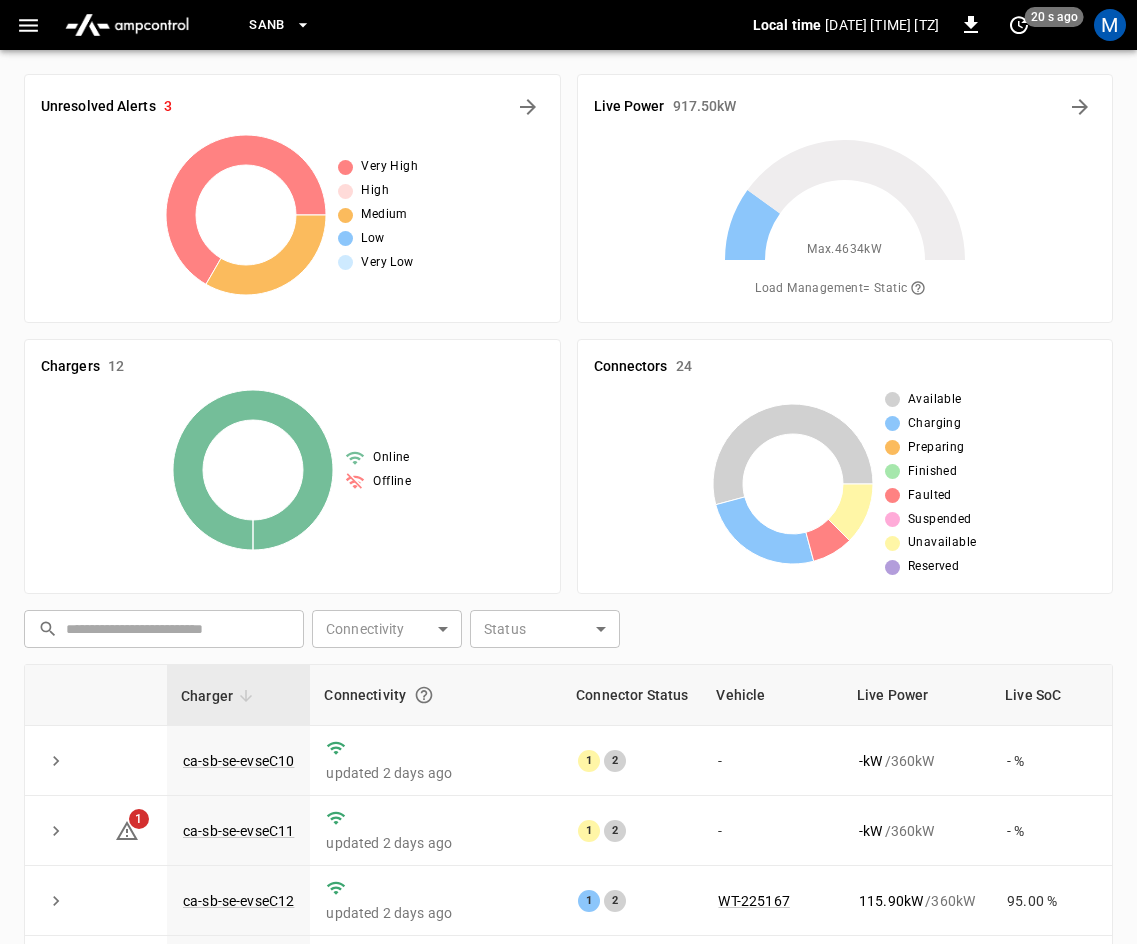 scroll, scrollTop: 458, scrollLeft: 0, axis: vertical 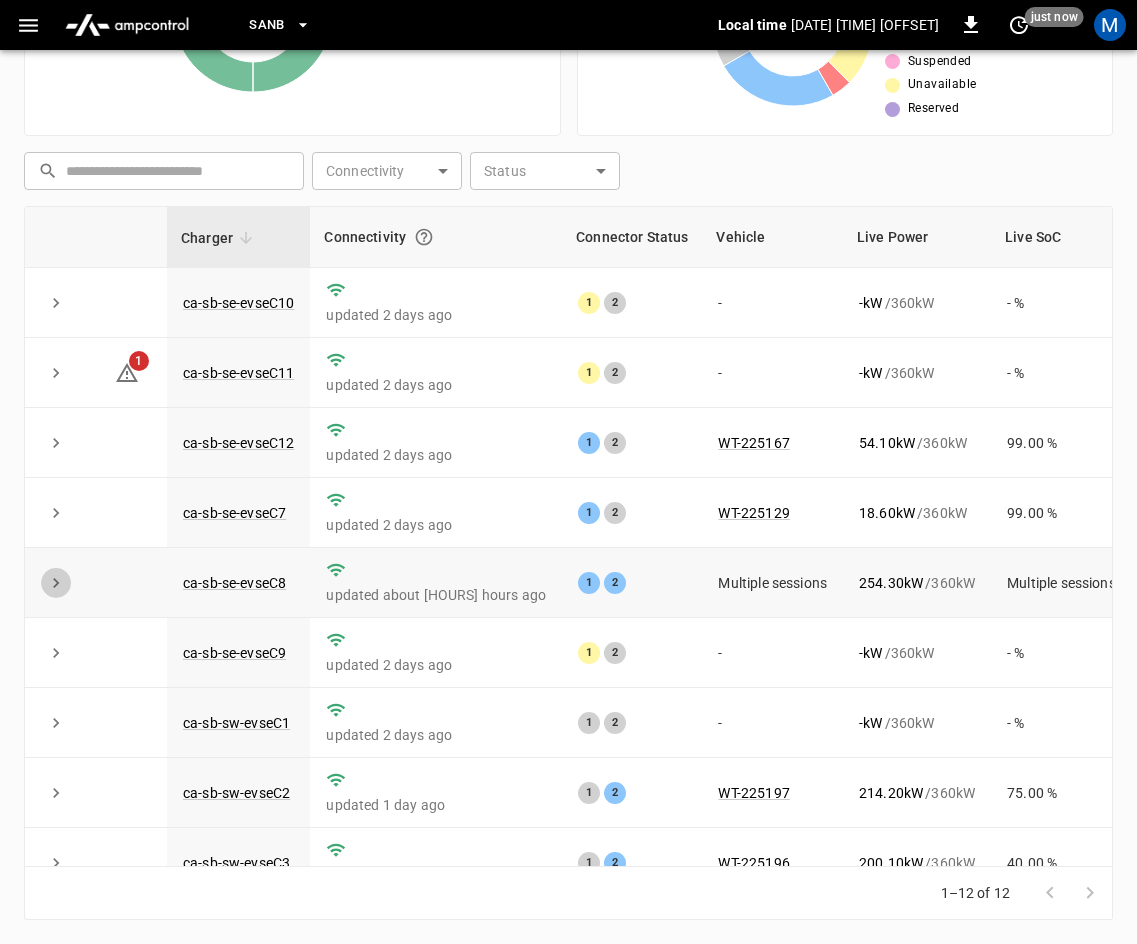 click 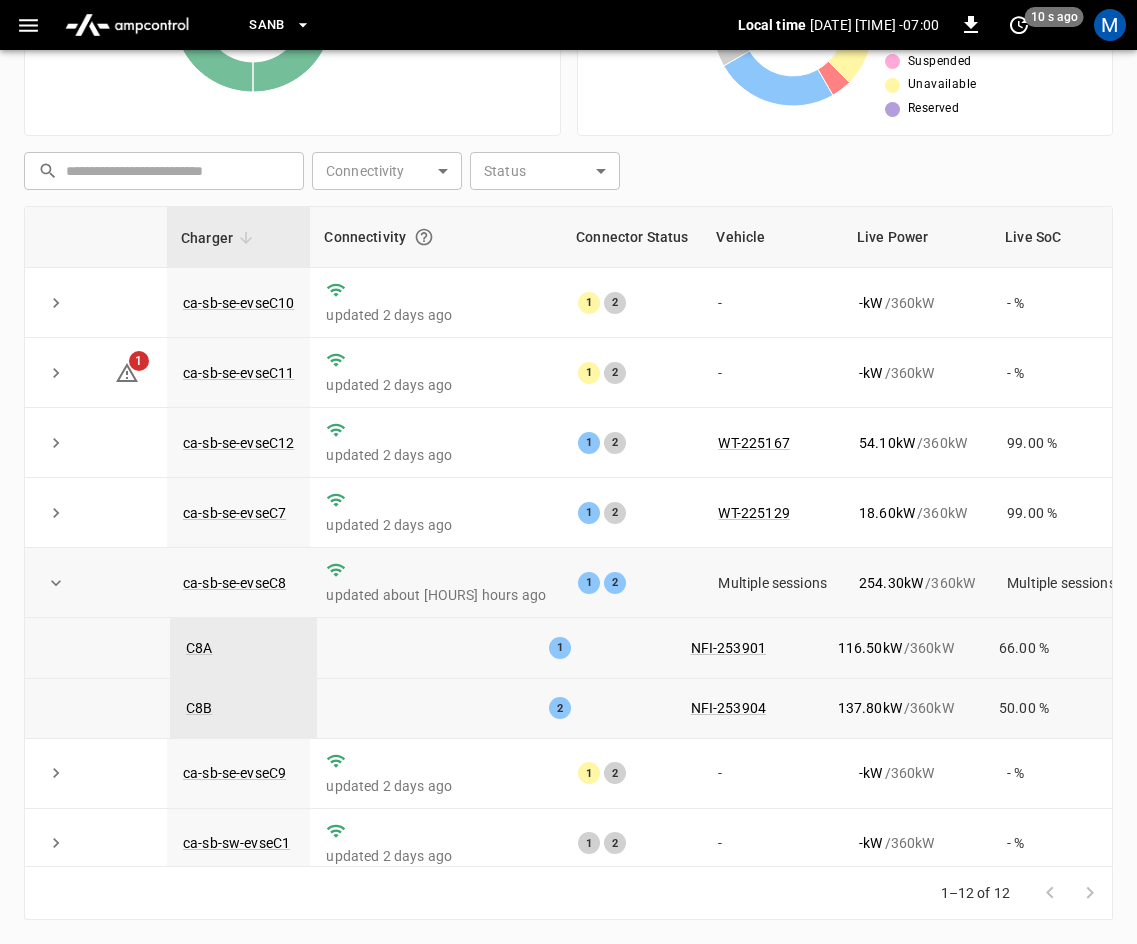 click 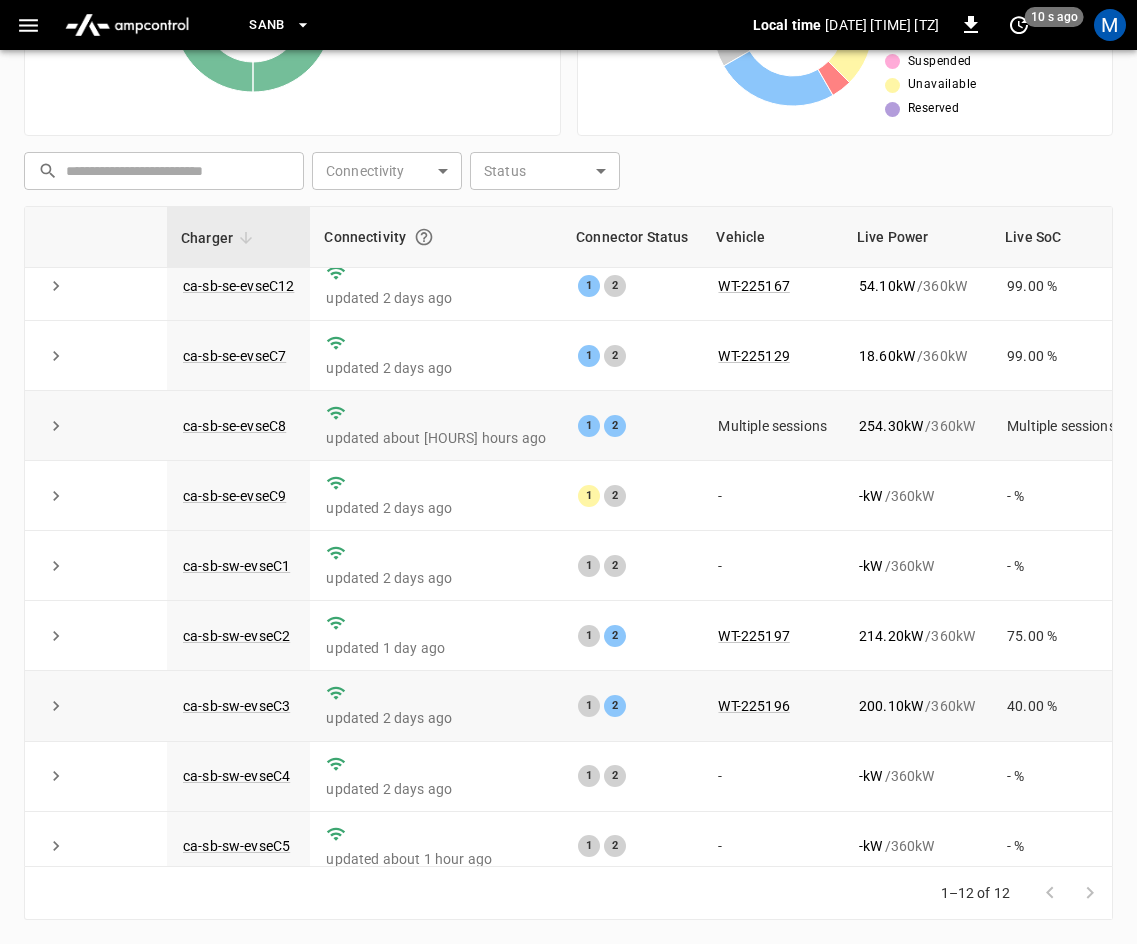 scroll, scrollTop: 266, scrollLeft: 0, axis: vertical 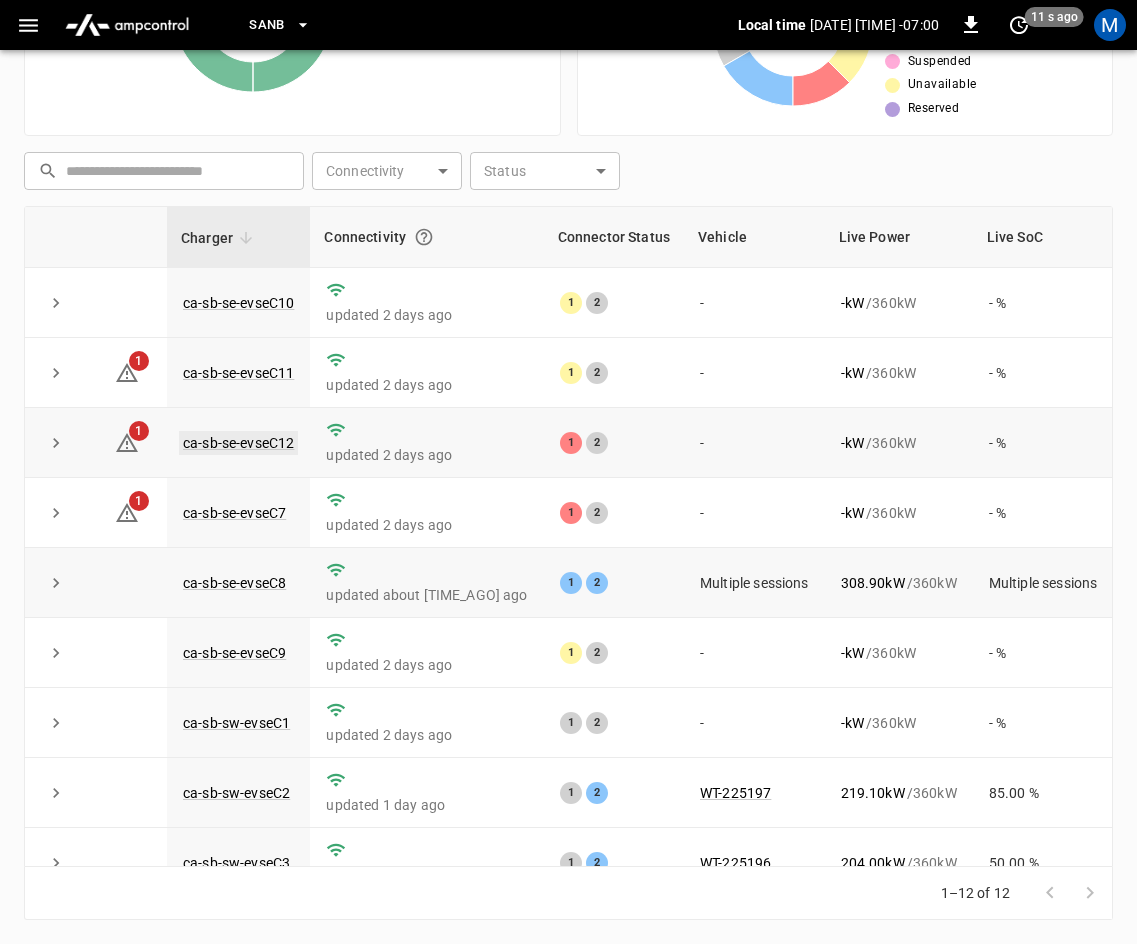 click on "ca-sb-se-evseC12" at bounding box center (238, 443) 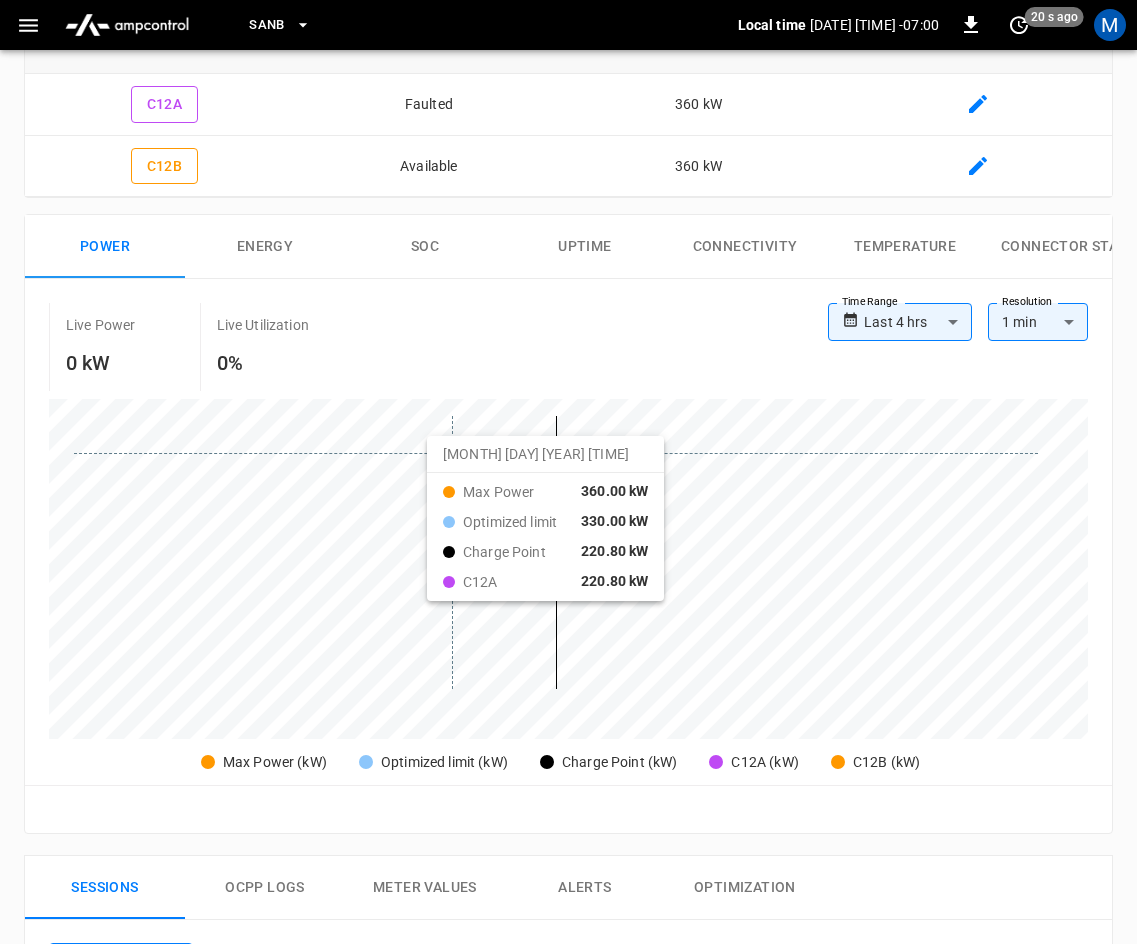 scroll, scrollTop: 0, scrollLeft: 0, axis: both 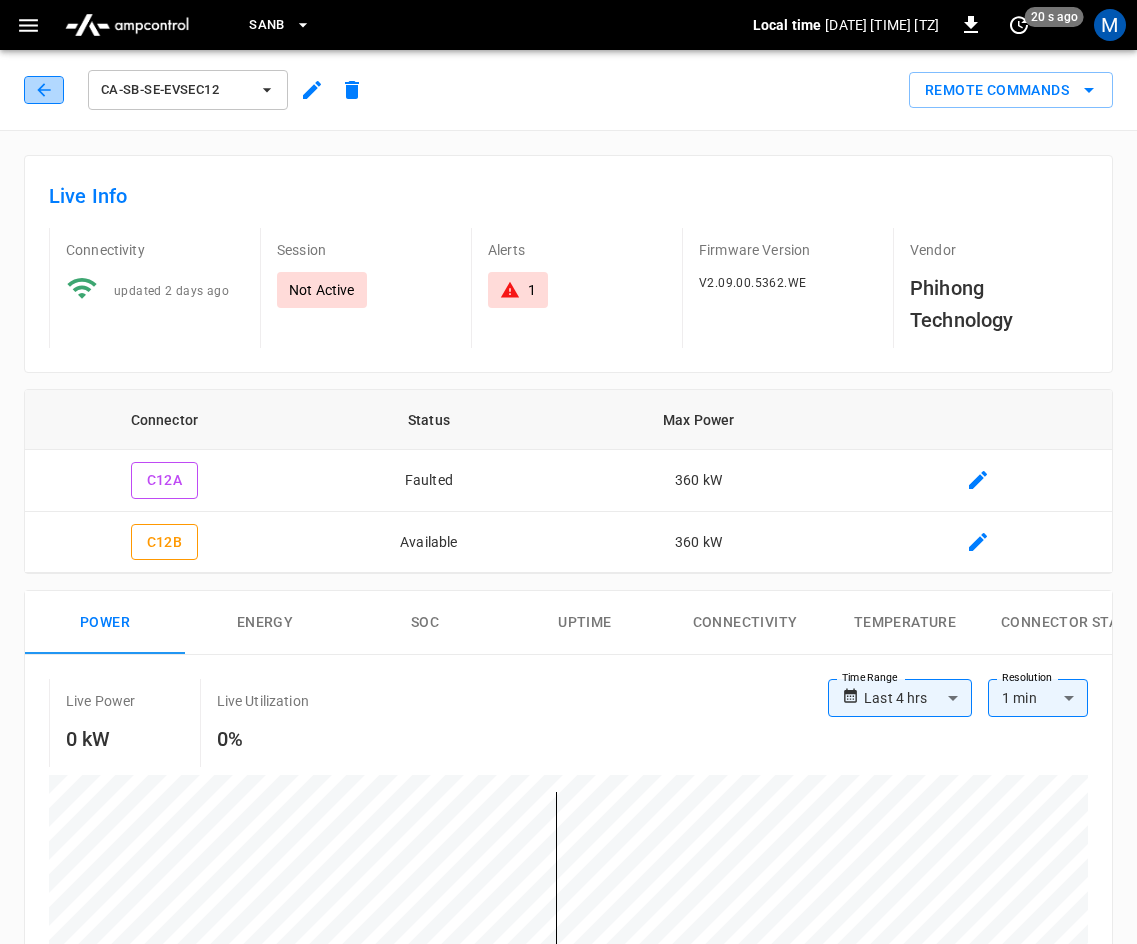 click 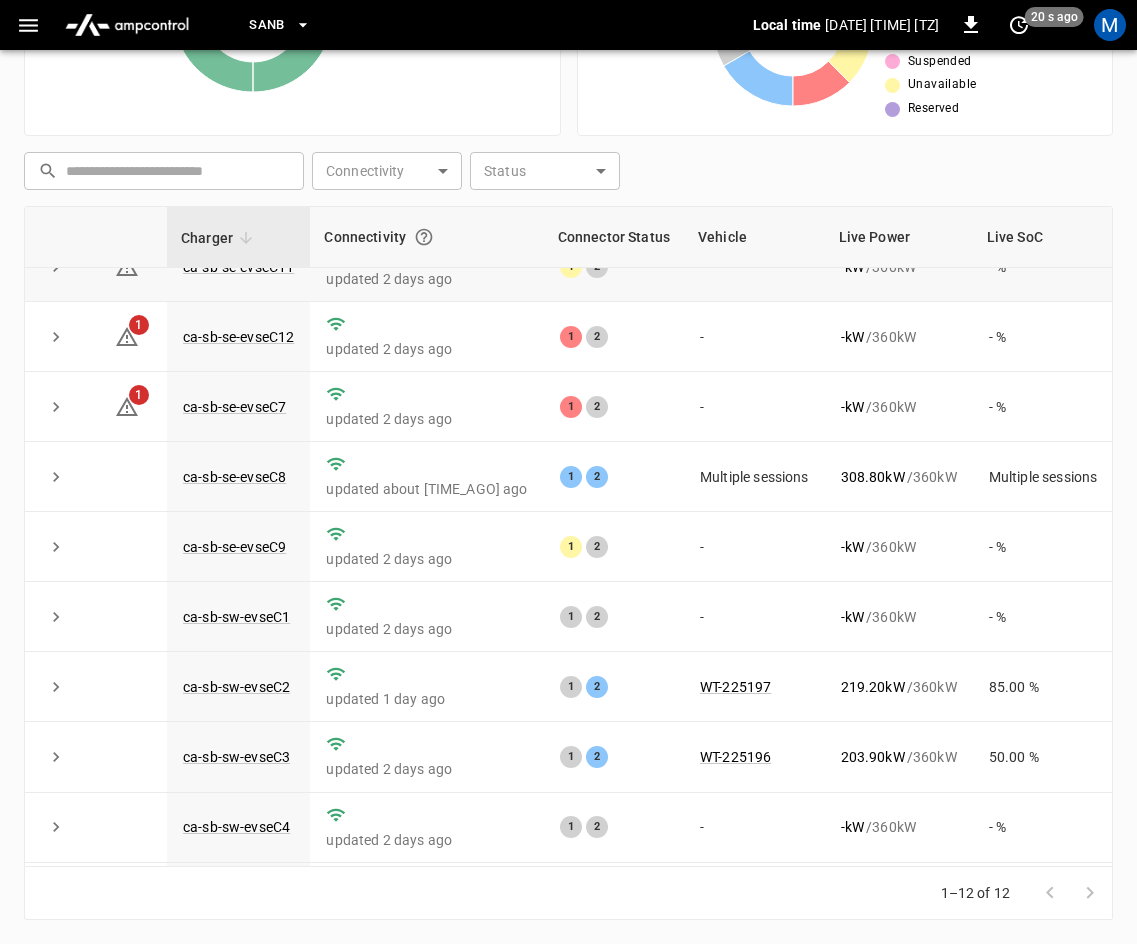 scroll, scrollTop: 0, scrollLeft: 0, axis: both 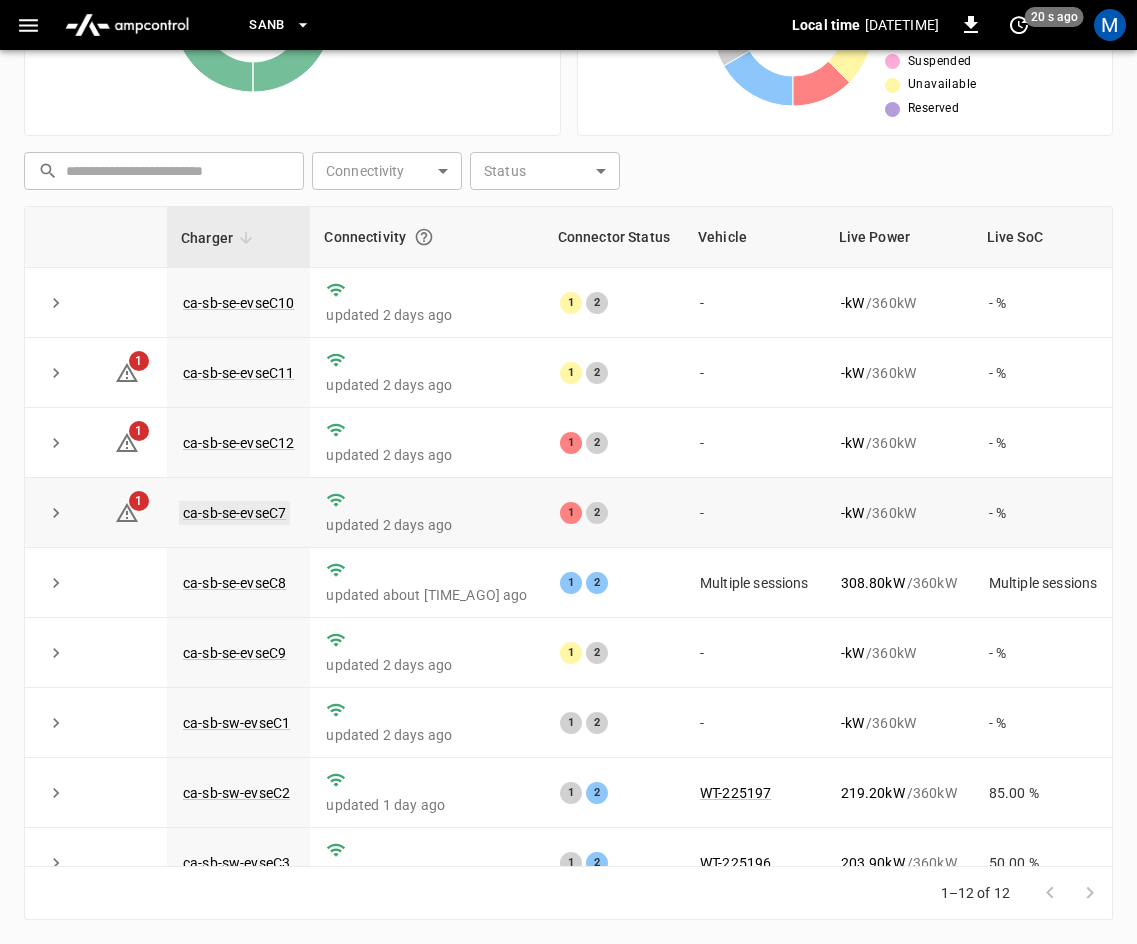 click on "ca-sb-se-evseC7" at bounding box center [234, 513] 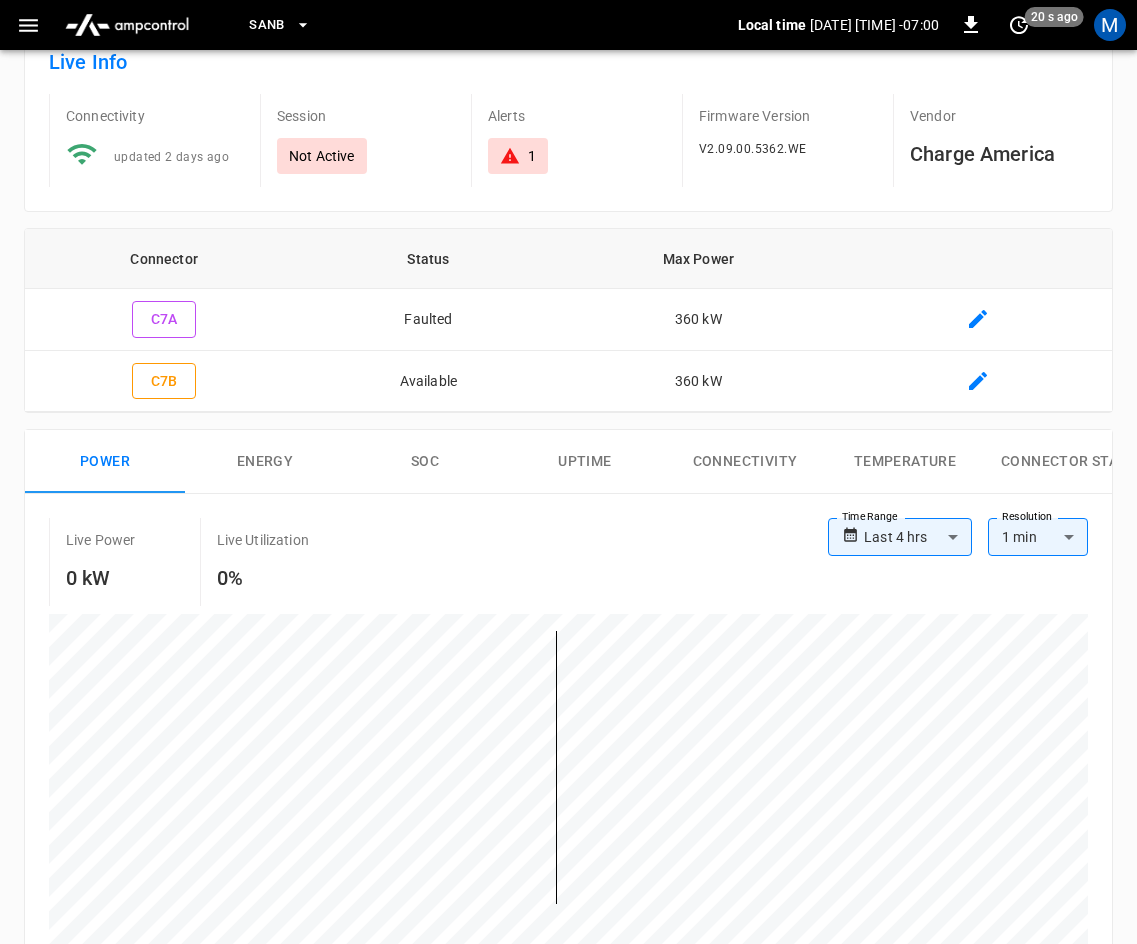 scroll, scrollTop: 0, scrollLeft: 0, axis: both 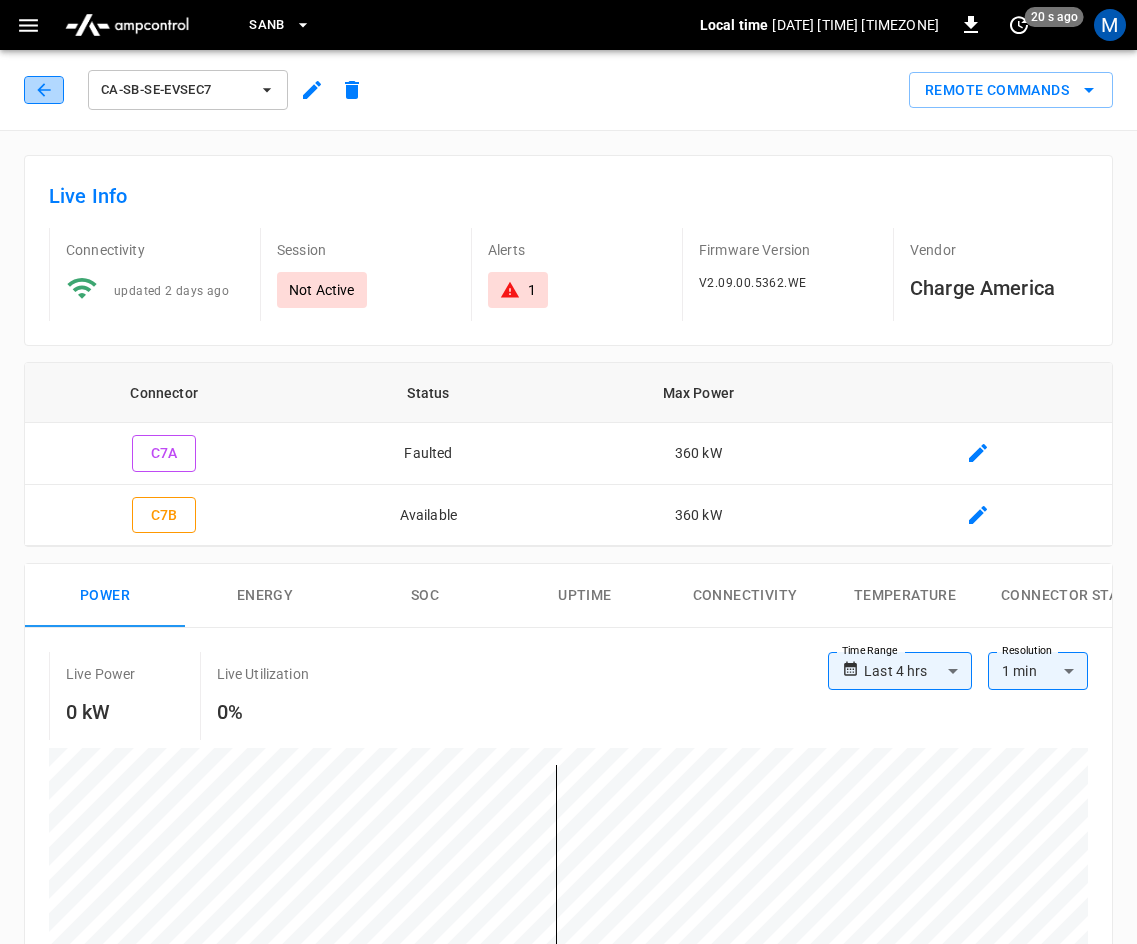 click at bounding box center (44, 90) 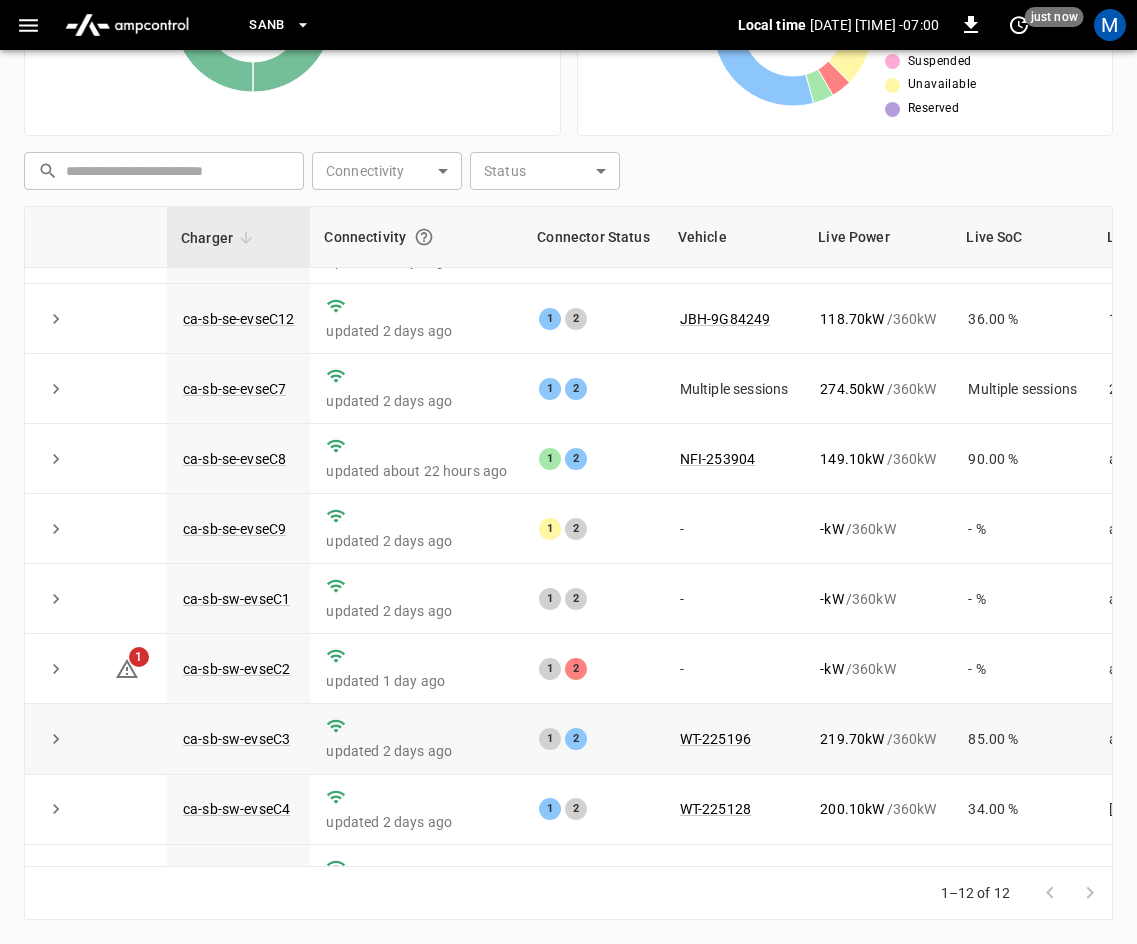 scroll, scrollTop: 266, scrollLeft: 0, axis: vertical 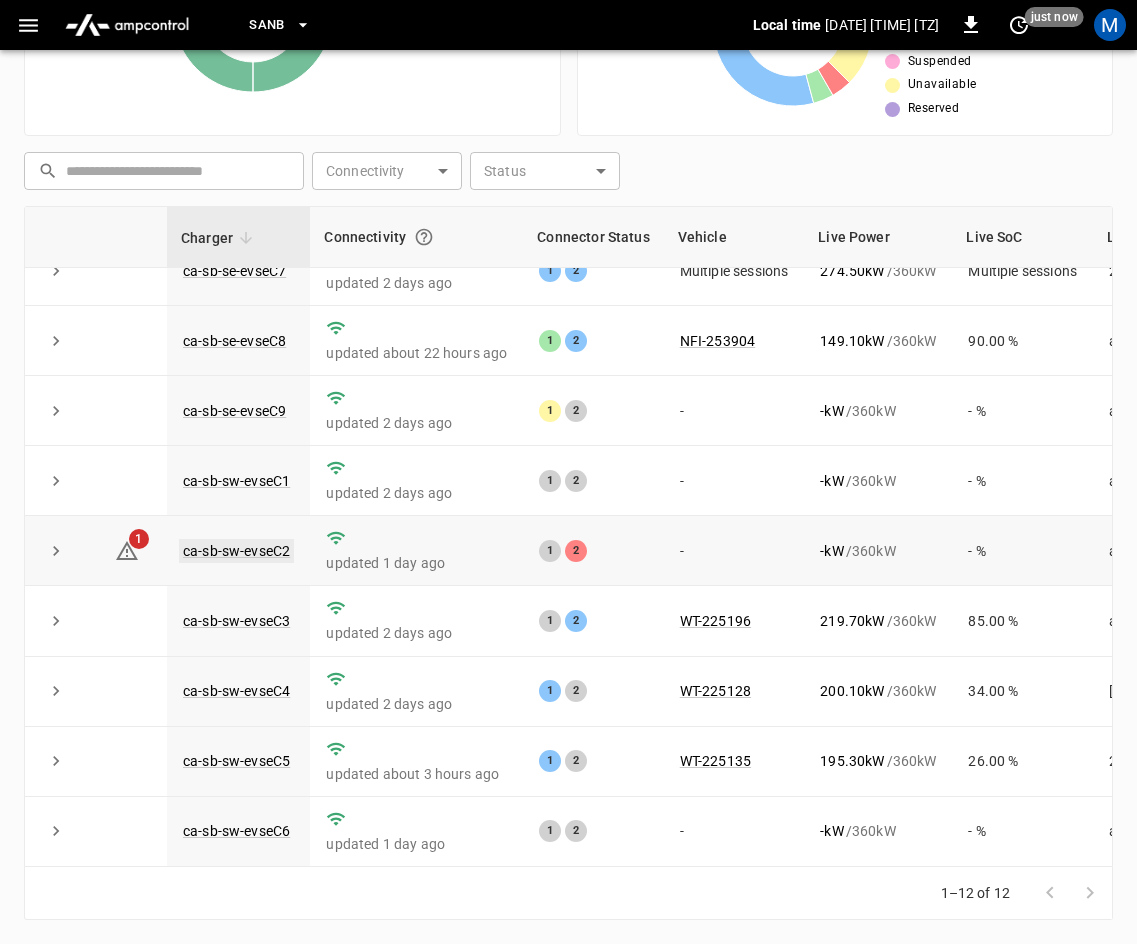 click on "ca-sb-sw-evseC2" at bounding box center (236, 551) 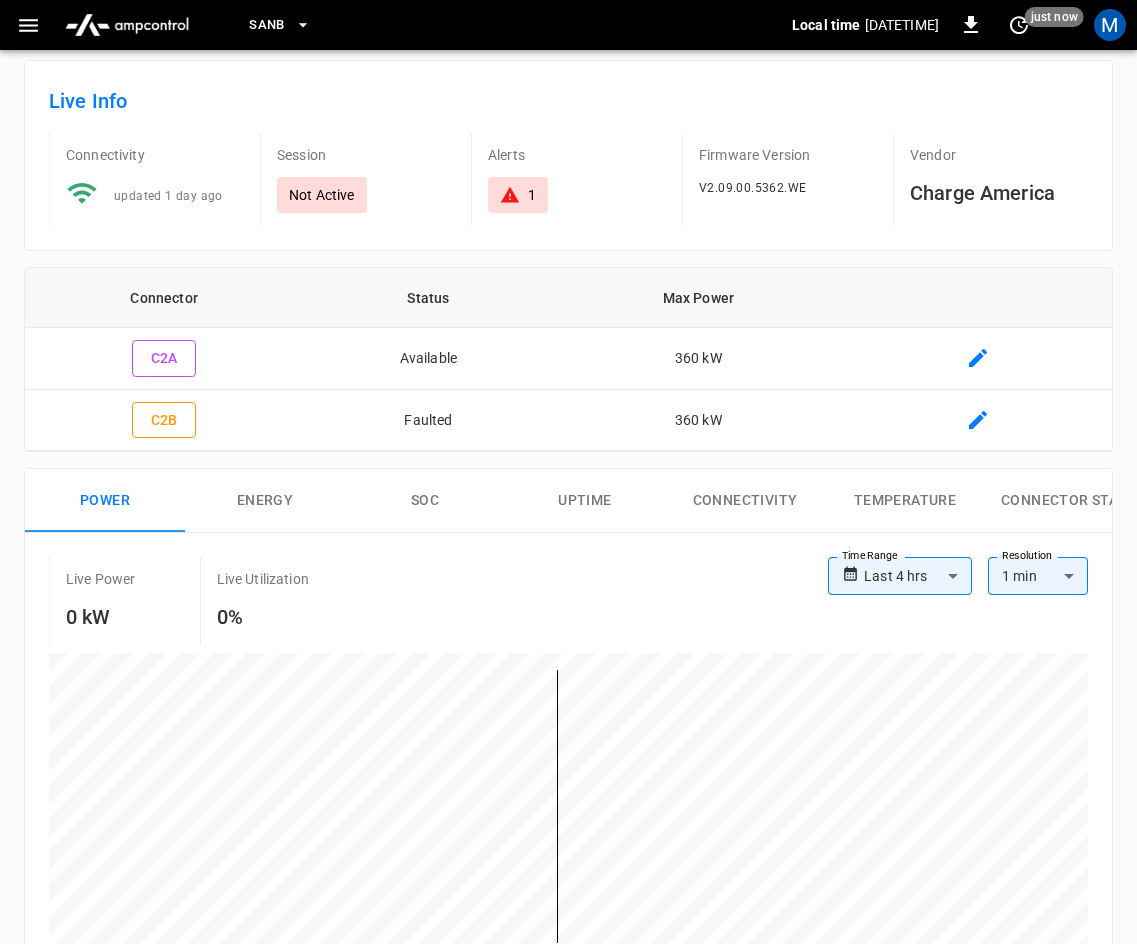 scroll, scrollTop: 0, scrollLeft: 0, axis: both 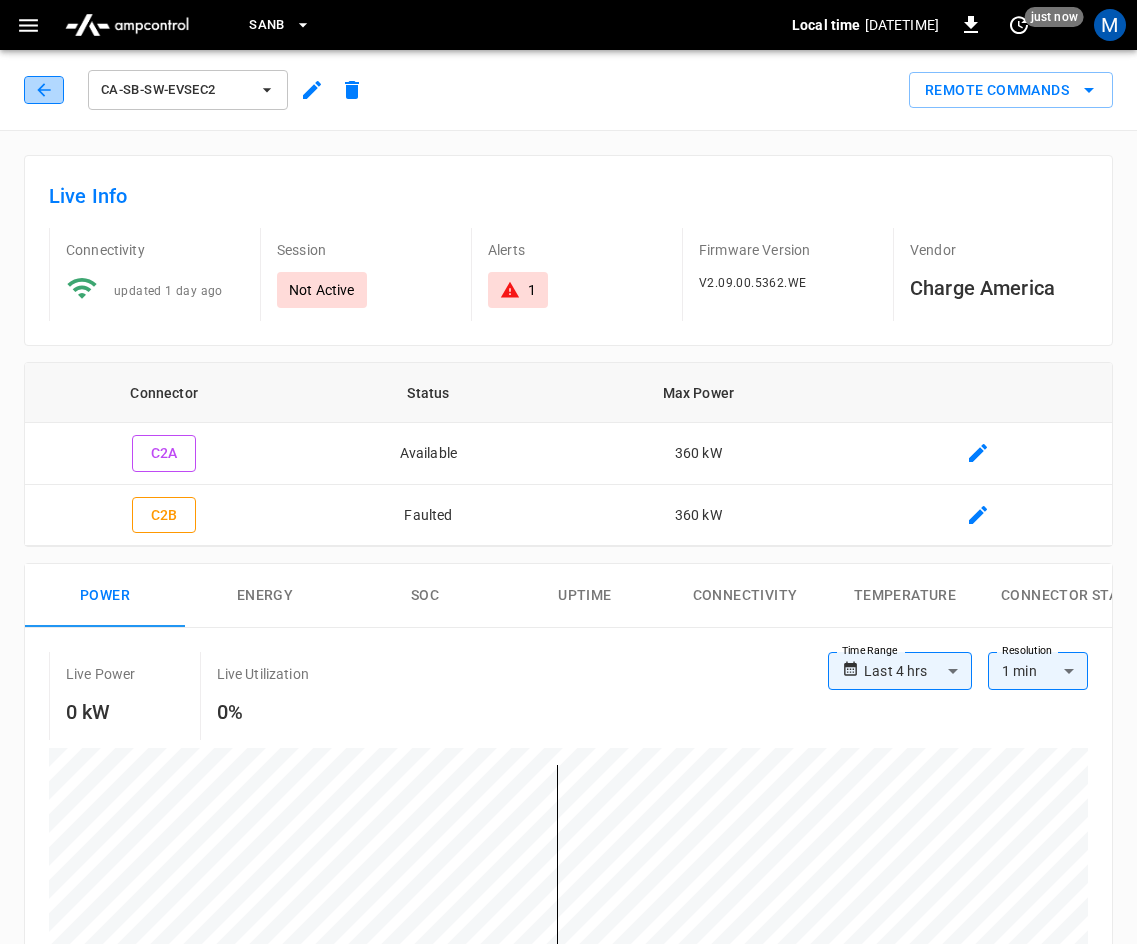 click 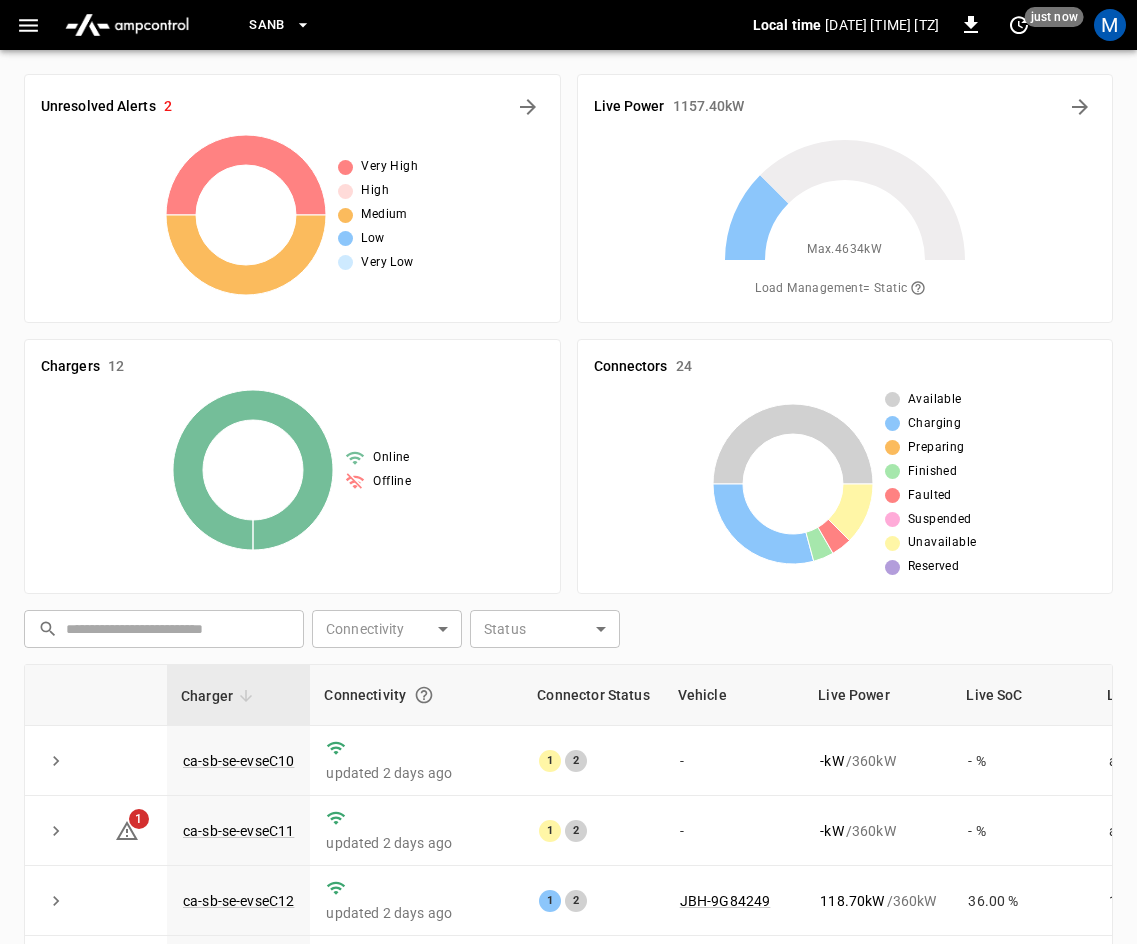 scroll, scrollTop: 458, scrollLeft: 0, axis: vertical 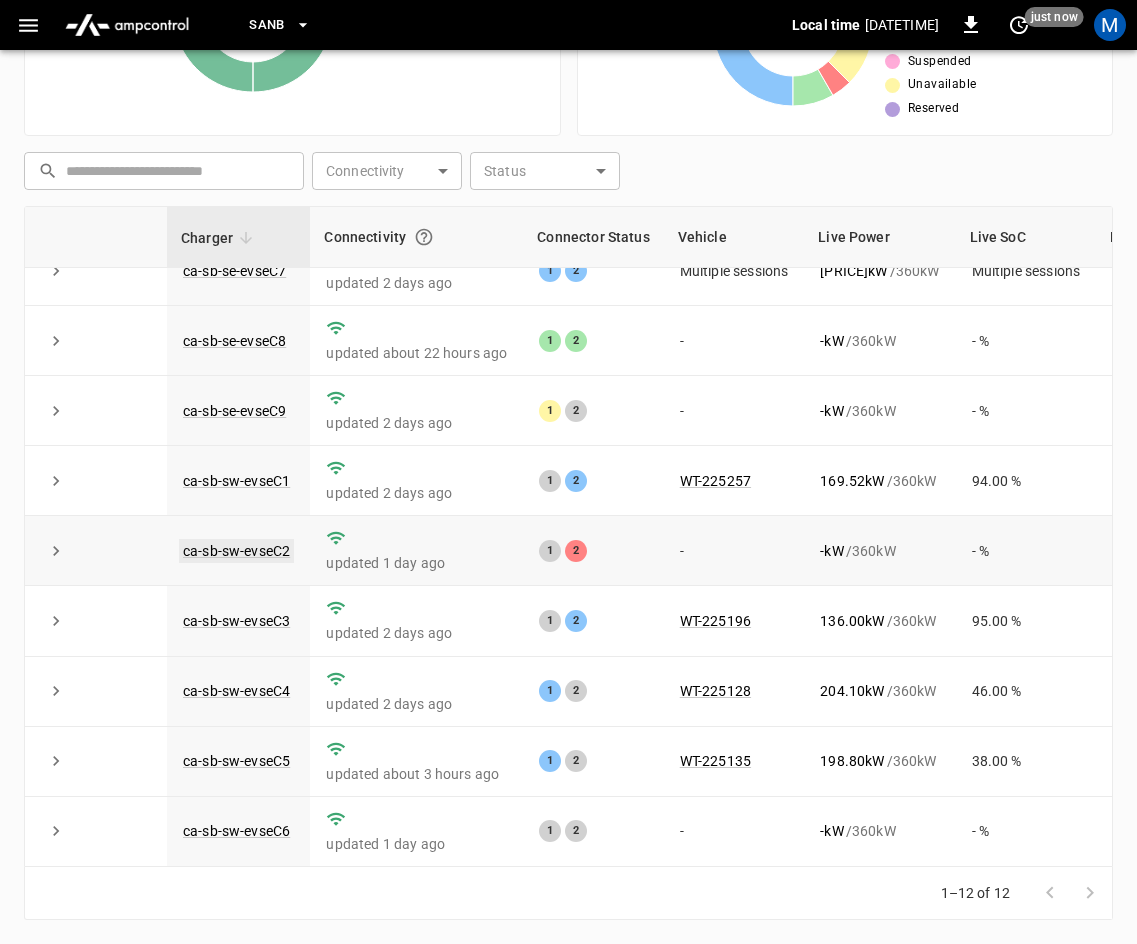 click on "ca-sb-sw-evseC2" at bounding box center [236, 551] 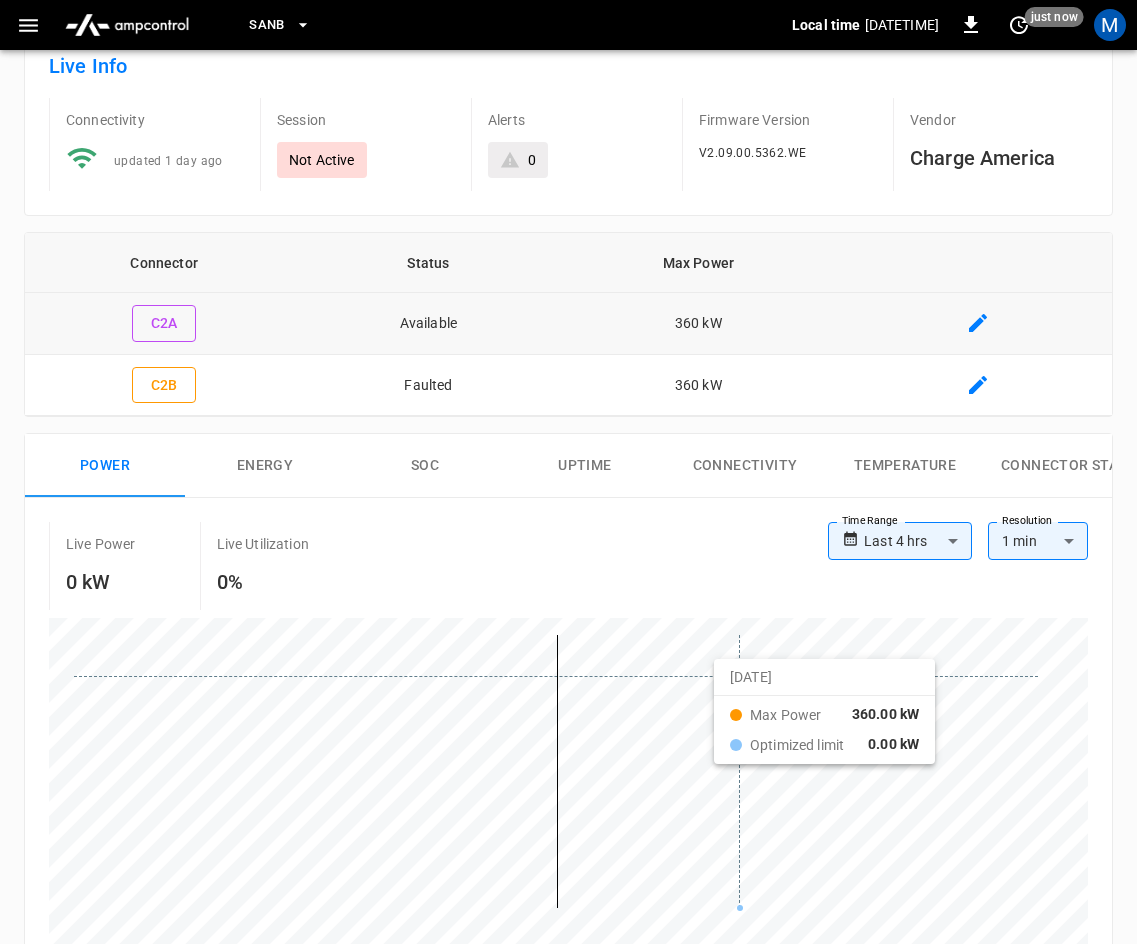 scroll, scrollTop: 0, scrollLeft: 0, axis: both 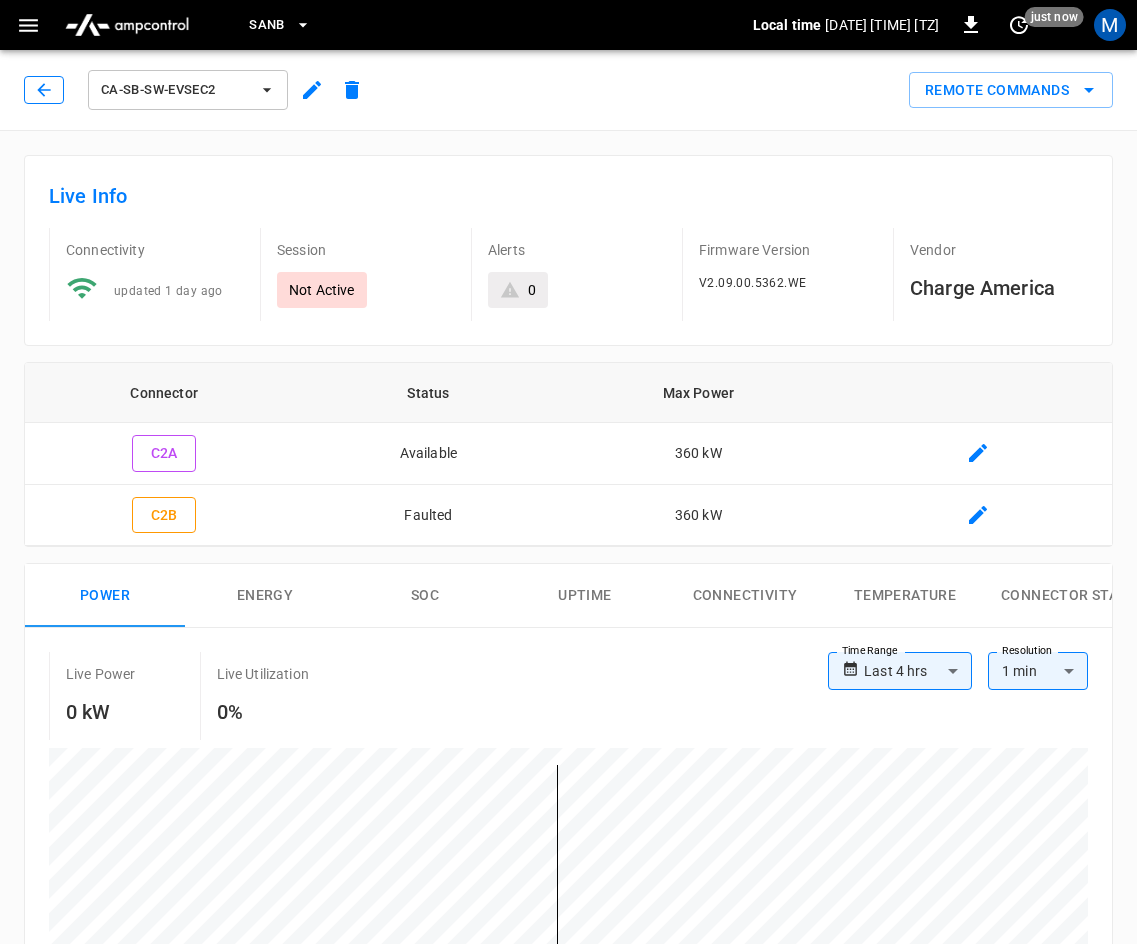 click at bounding box center (44, 90) 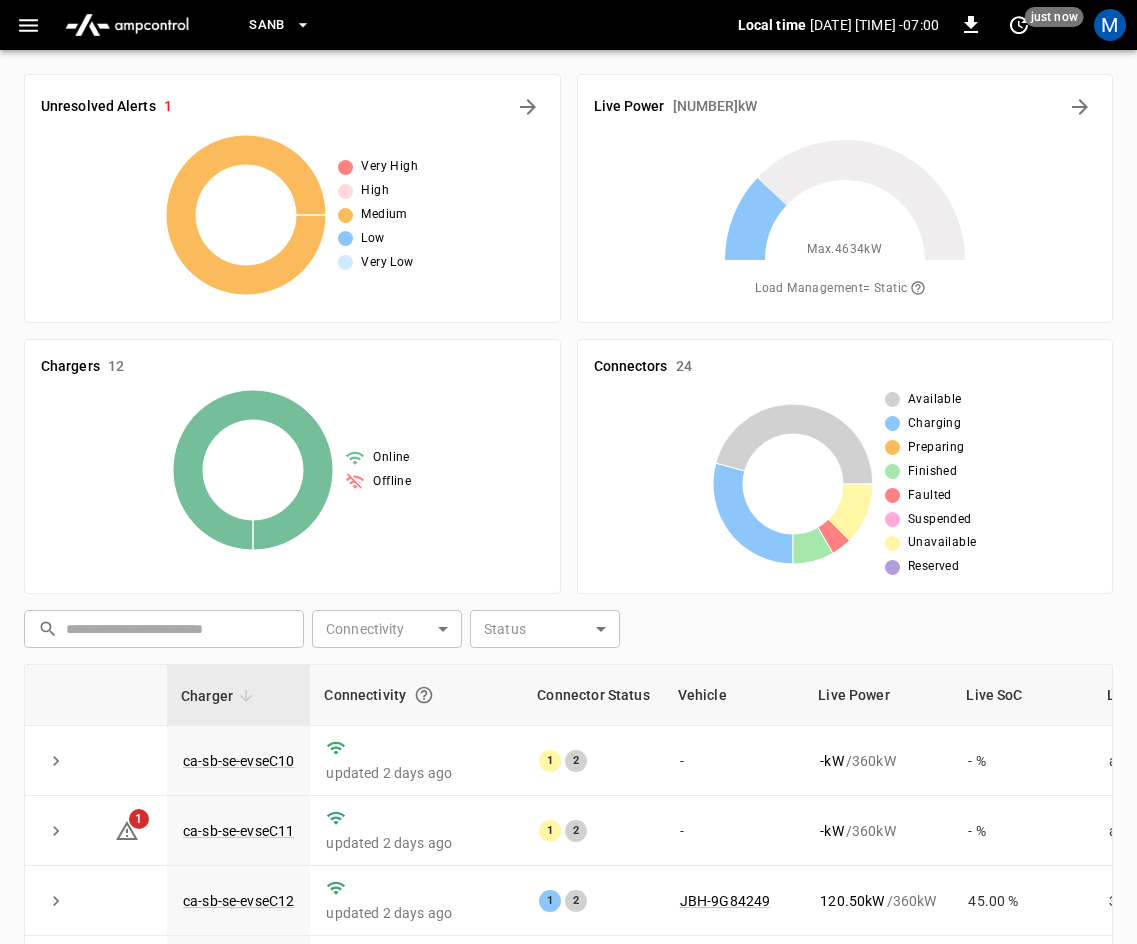scroll, scrollTop: 458, scrollLeft: 0, axis: vertical 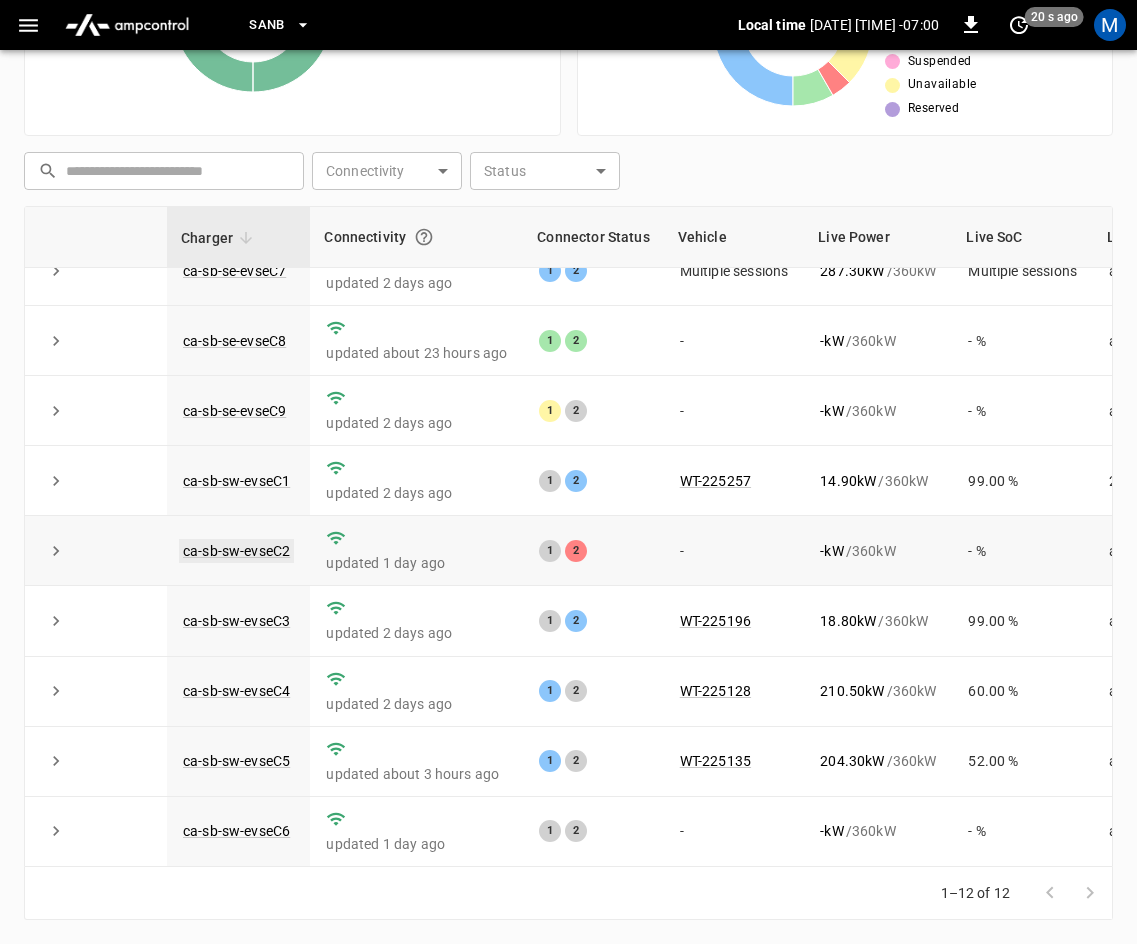 click on "ca-sb-sw-evseC2" at bounding box center (236, 551) 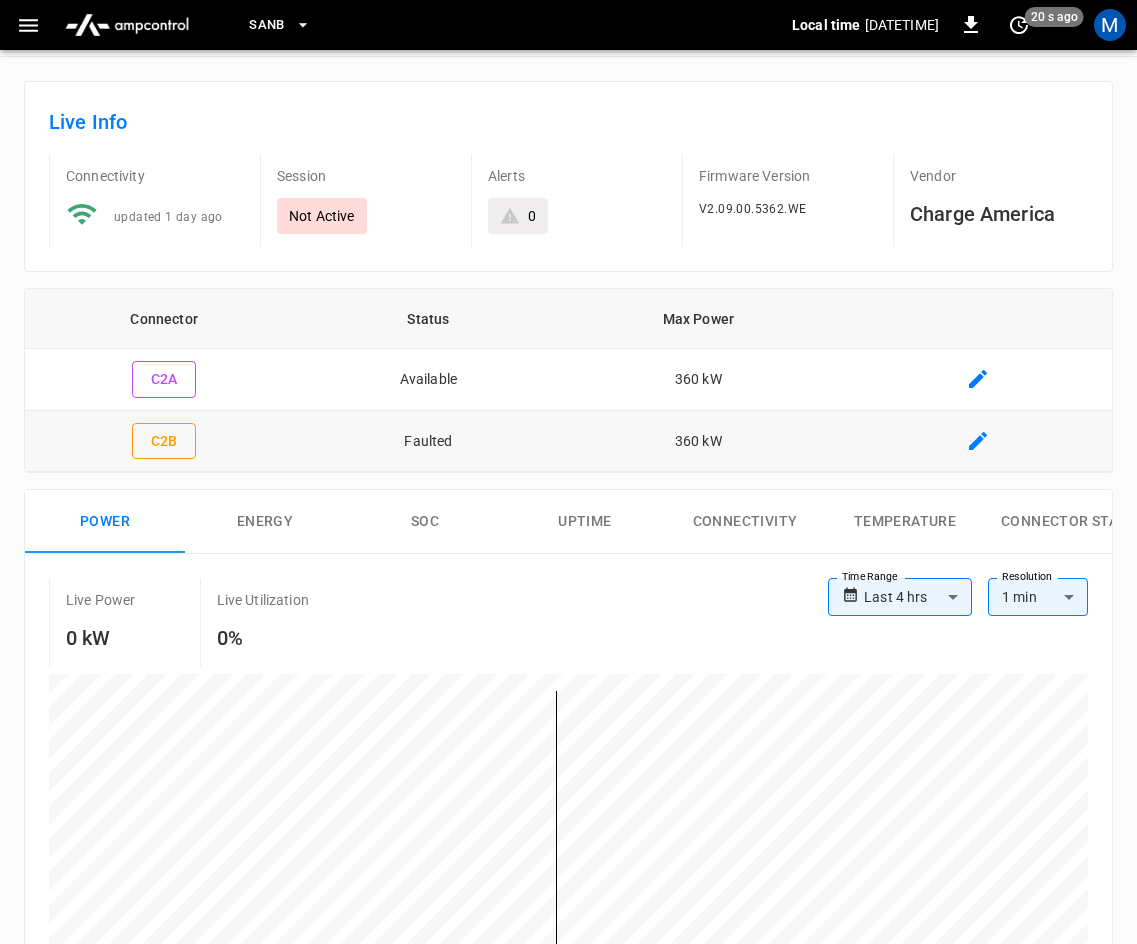 scroll, scrollTop: 0, scrollLeft: 0, axis: both 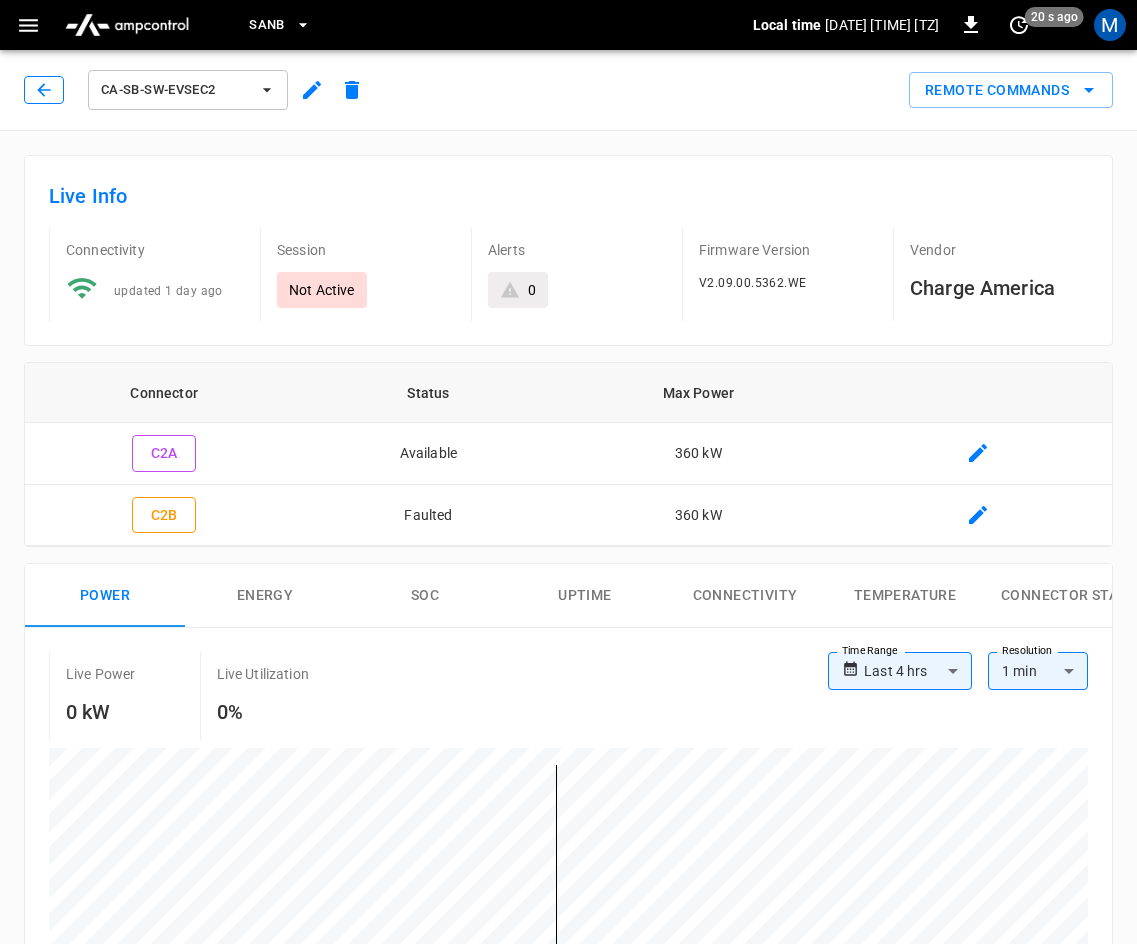 click 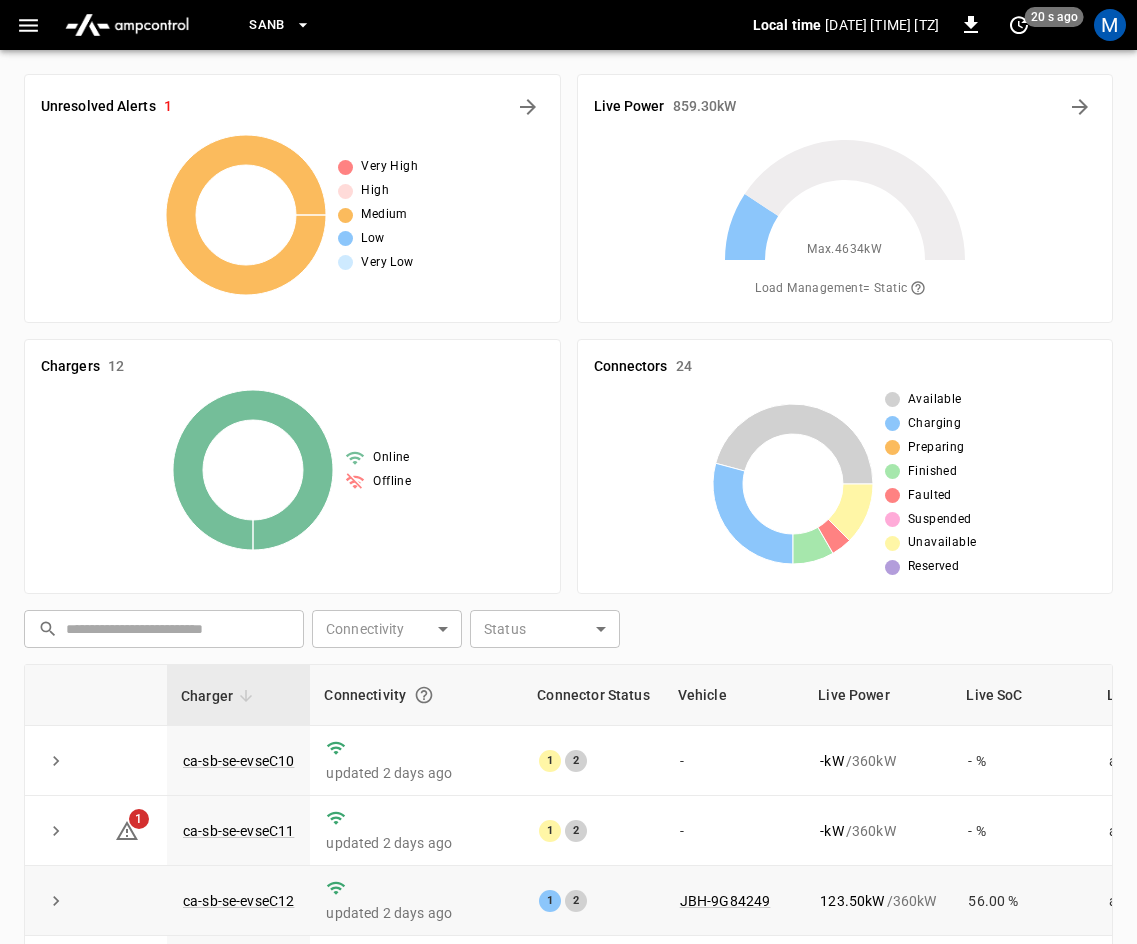 scroll, scrollTop: 458, scrollLeft: 0, axis: vertical 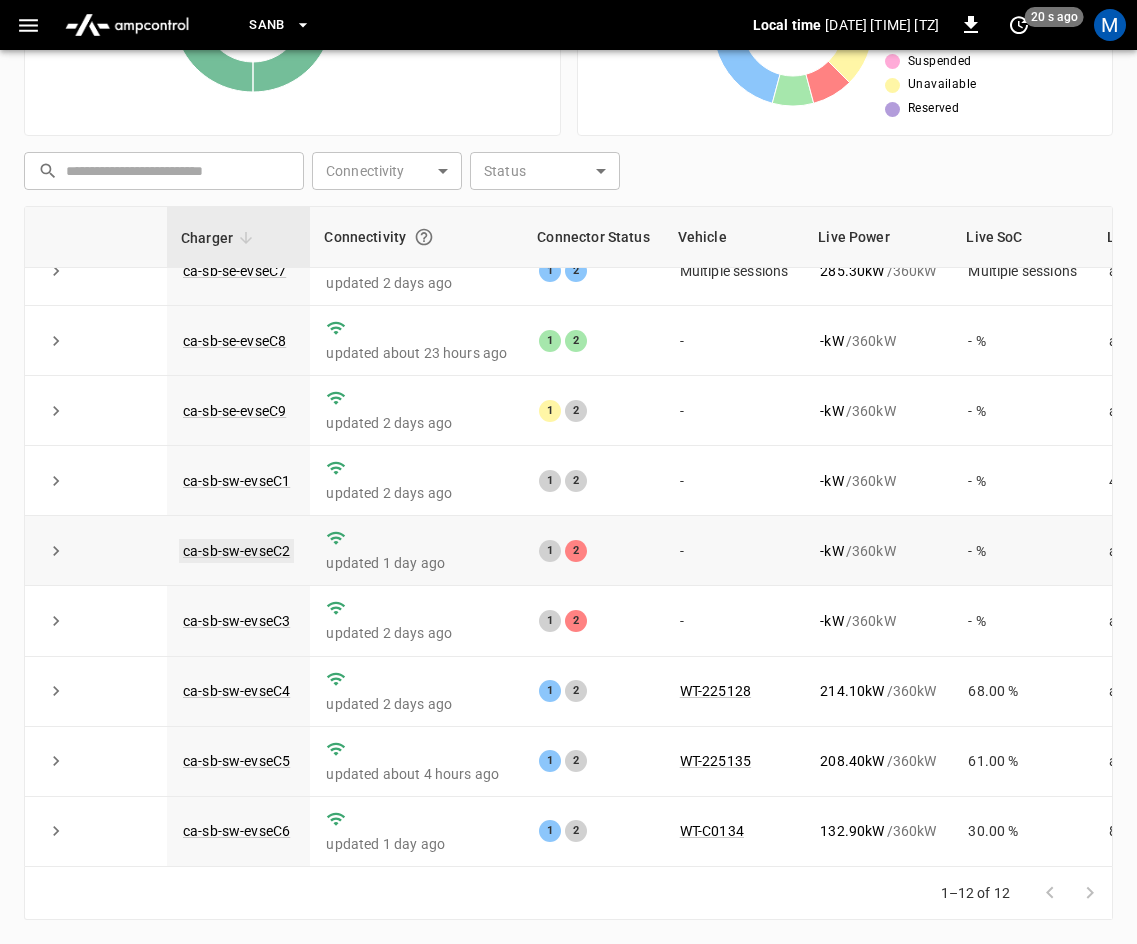 click on "ca-sb-sw-evseC2" at bounding box center (236, 551) 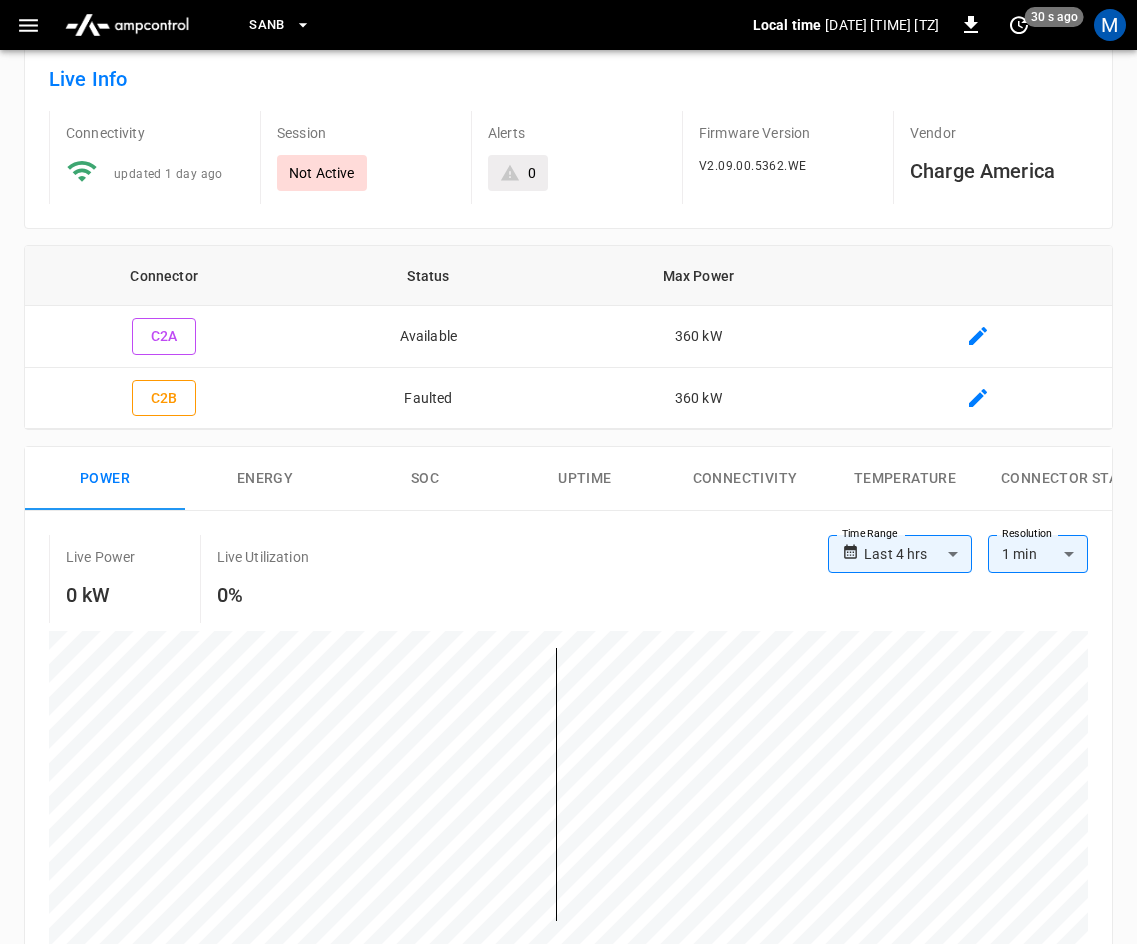 scroll, scrollTop: 0, scrollLeft: 0, axis: both 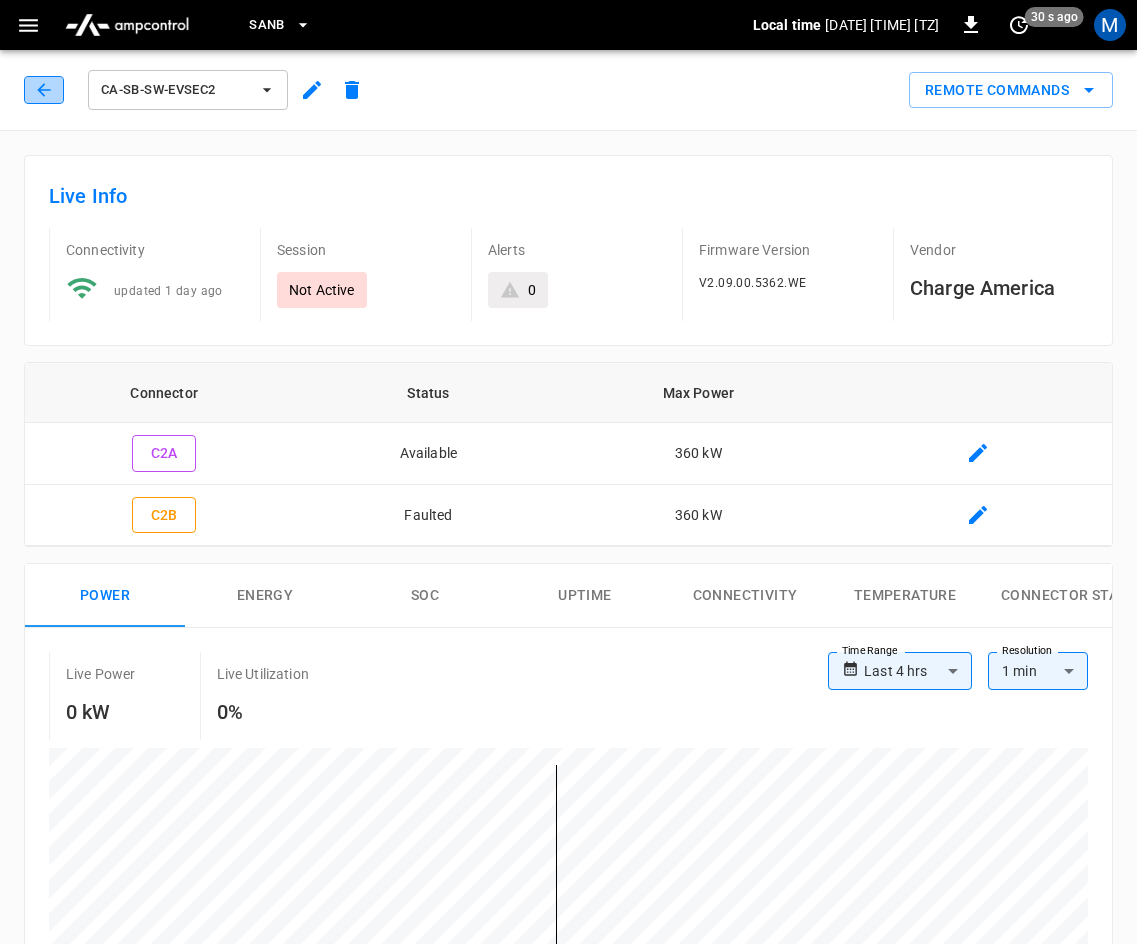 click 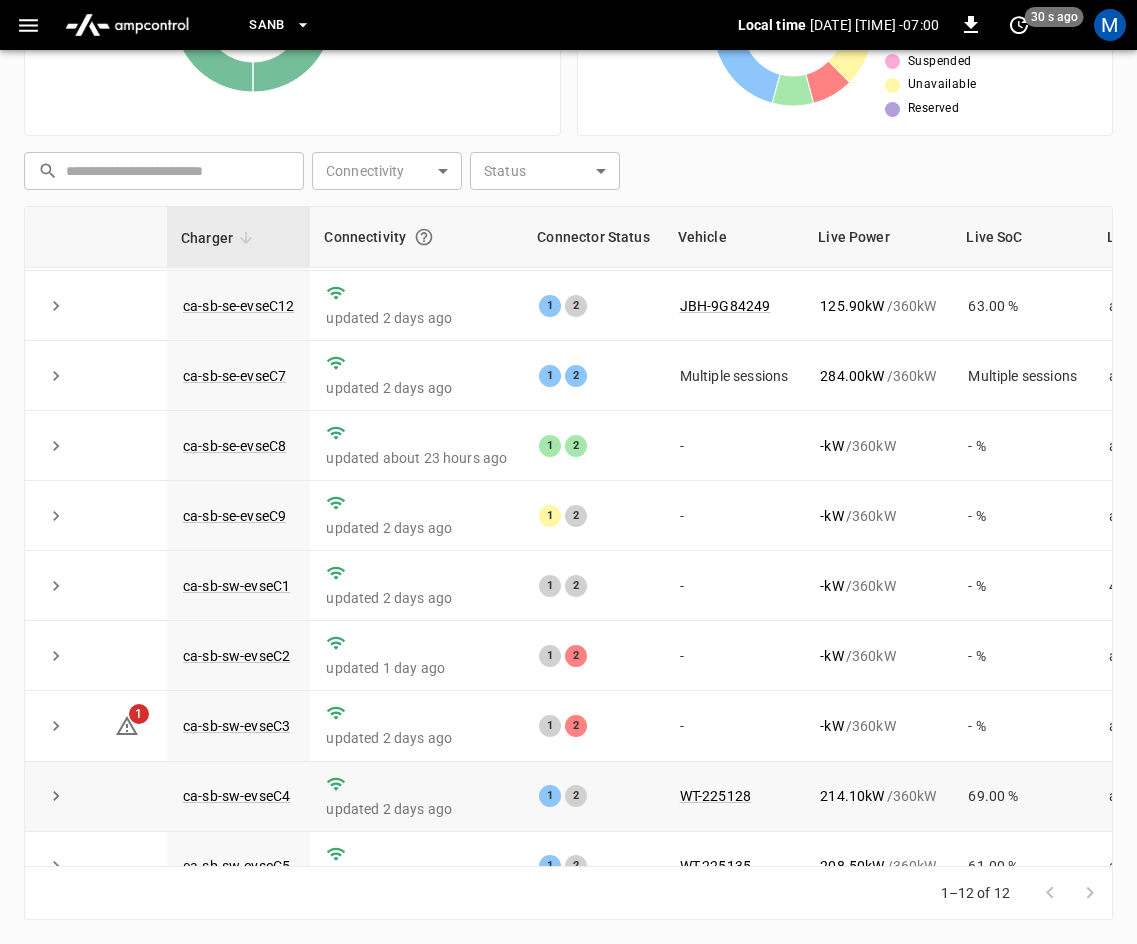 scroll, scrollTop: 266, scrollLeft: 0, axis: vertical 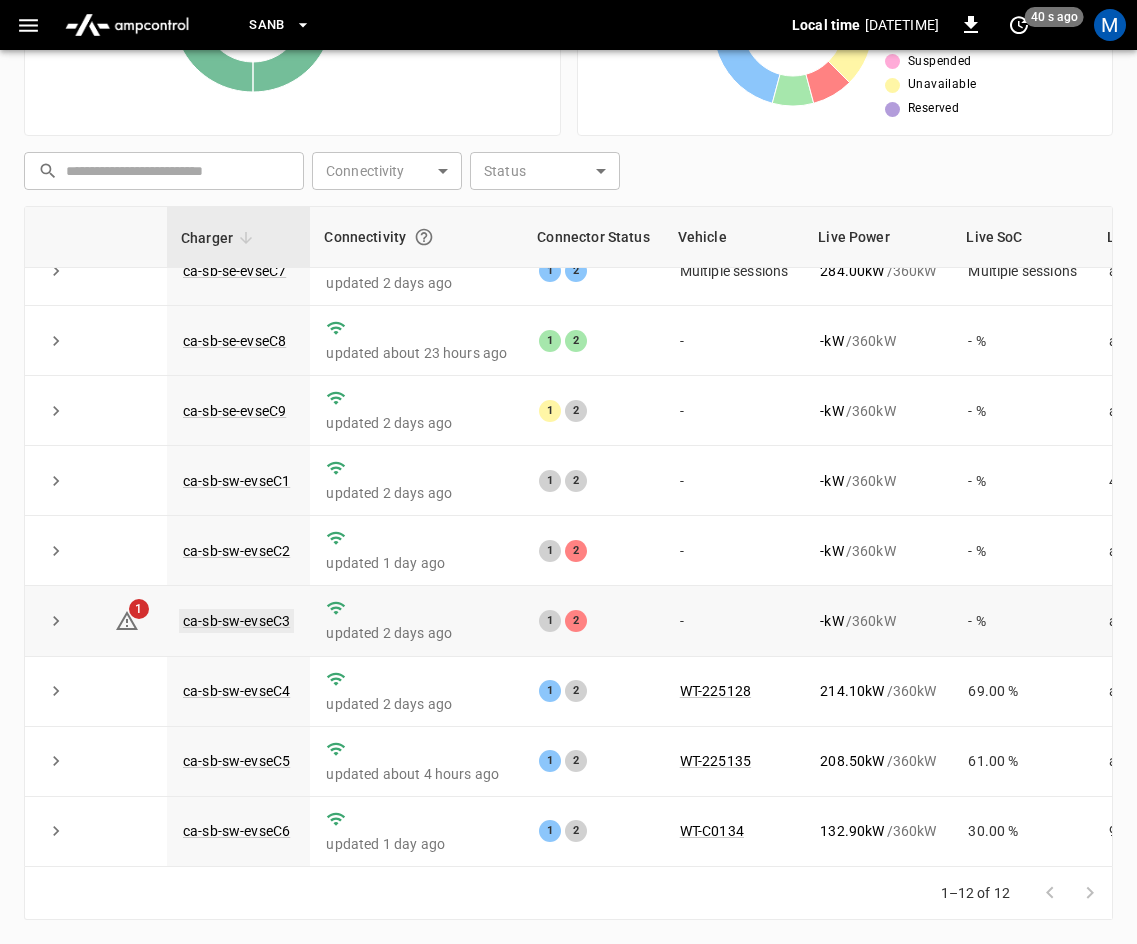 click on "ca-sb-sw-evseC3" at bounding box center [236, 621] 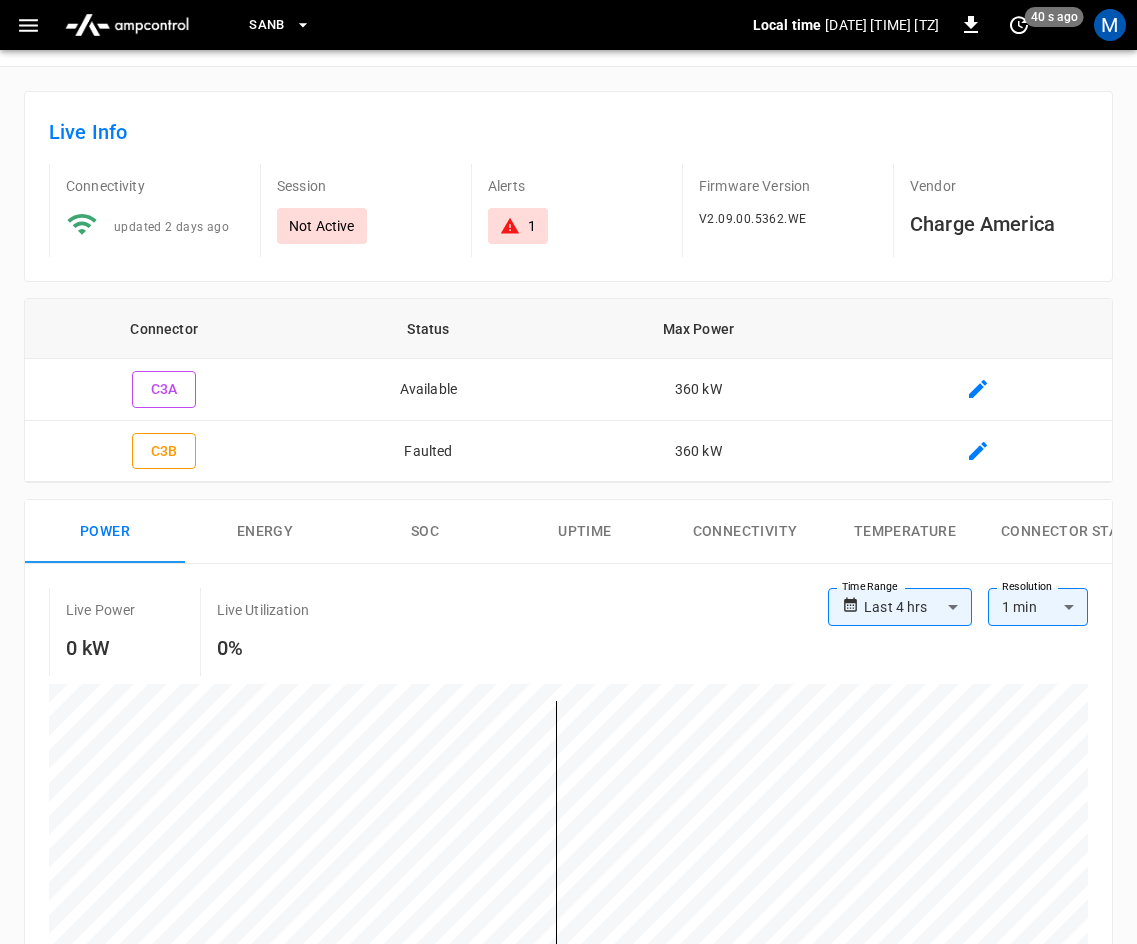 scroll, scrollTop: 0, scrollLeft: 0, axis: both 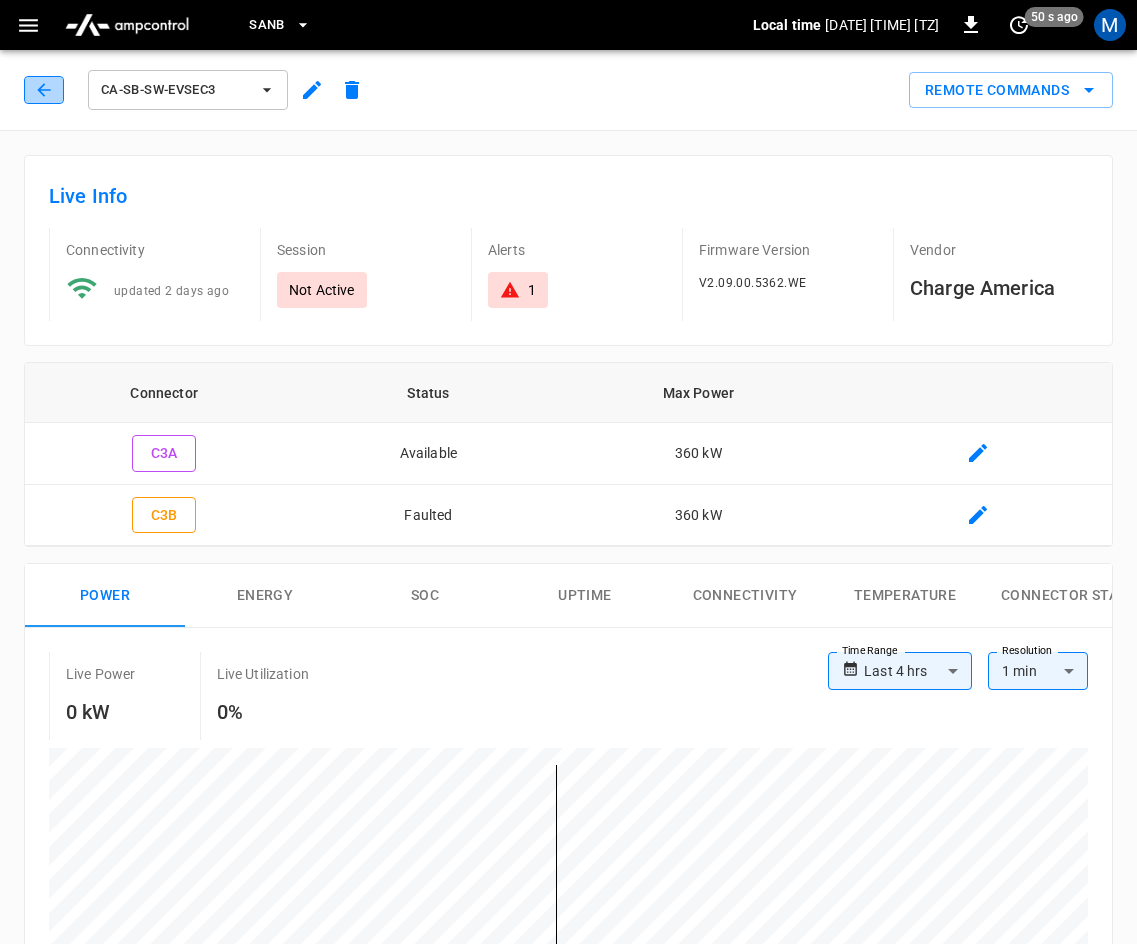 click 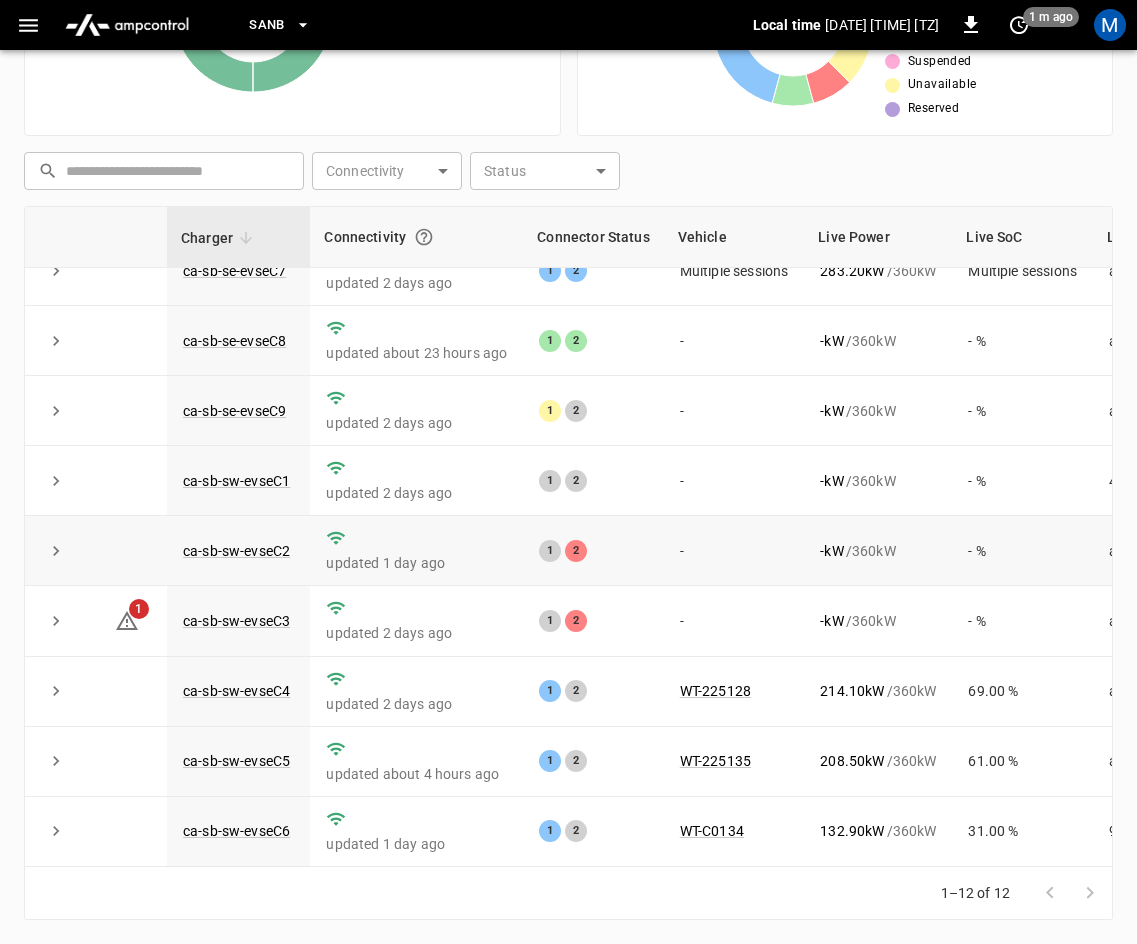 scroll, scrollTop: 266, scrollLeft: 0, axis: vertical 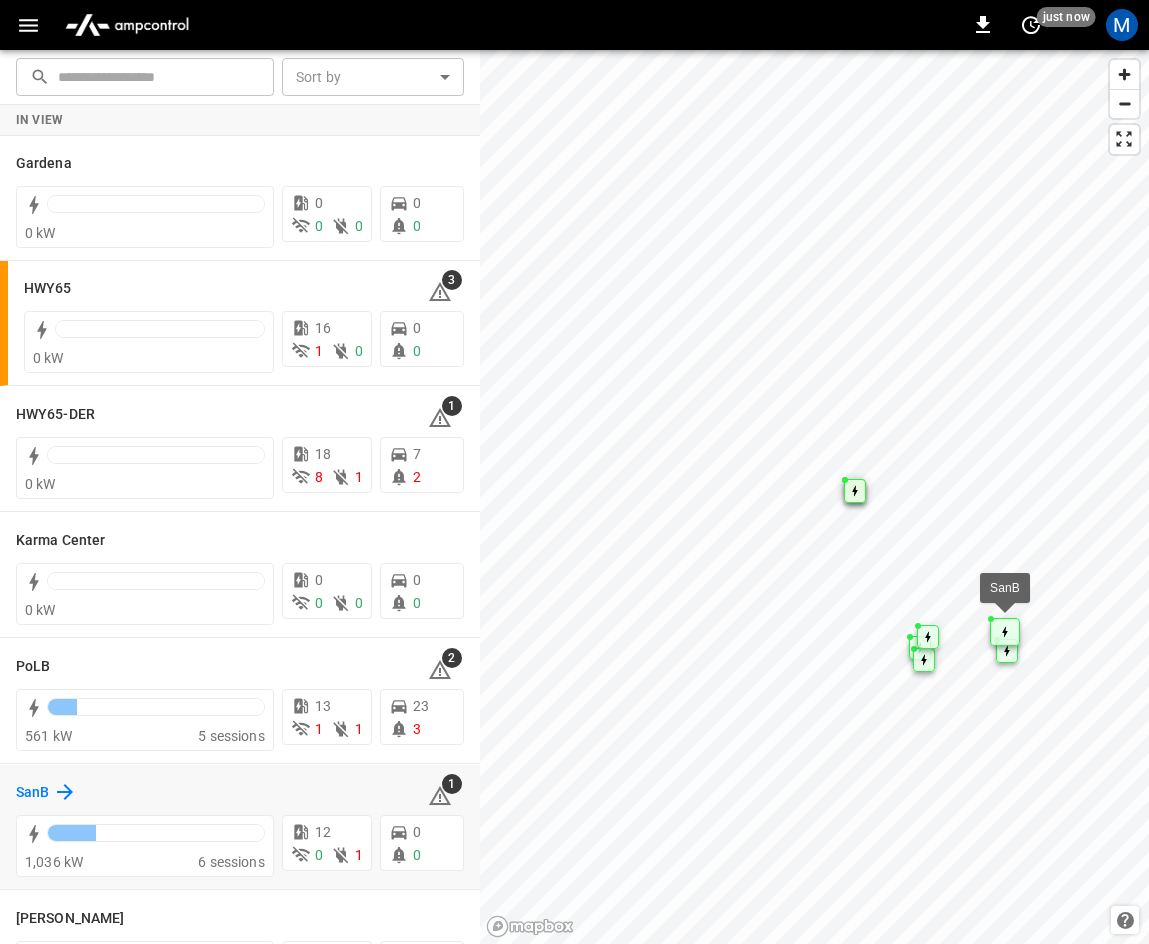 click on "SanB" at bounding box center (32, 793) 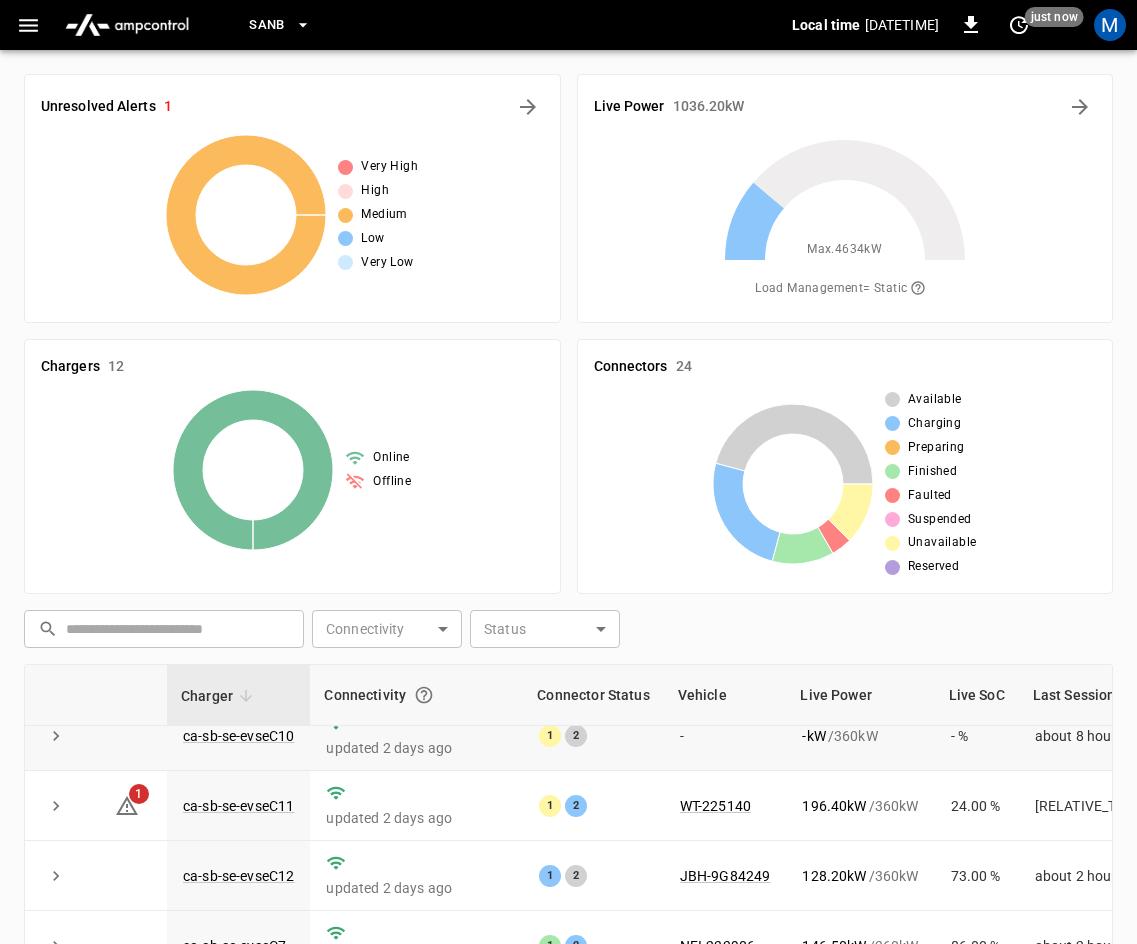 scroll, scrollTop: 0, scrollLeft: 0, axis: both 